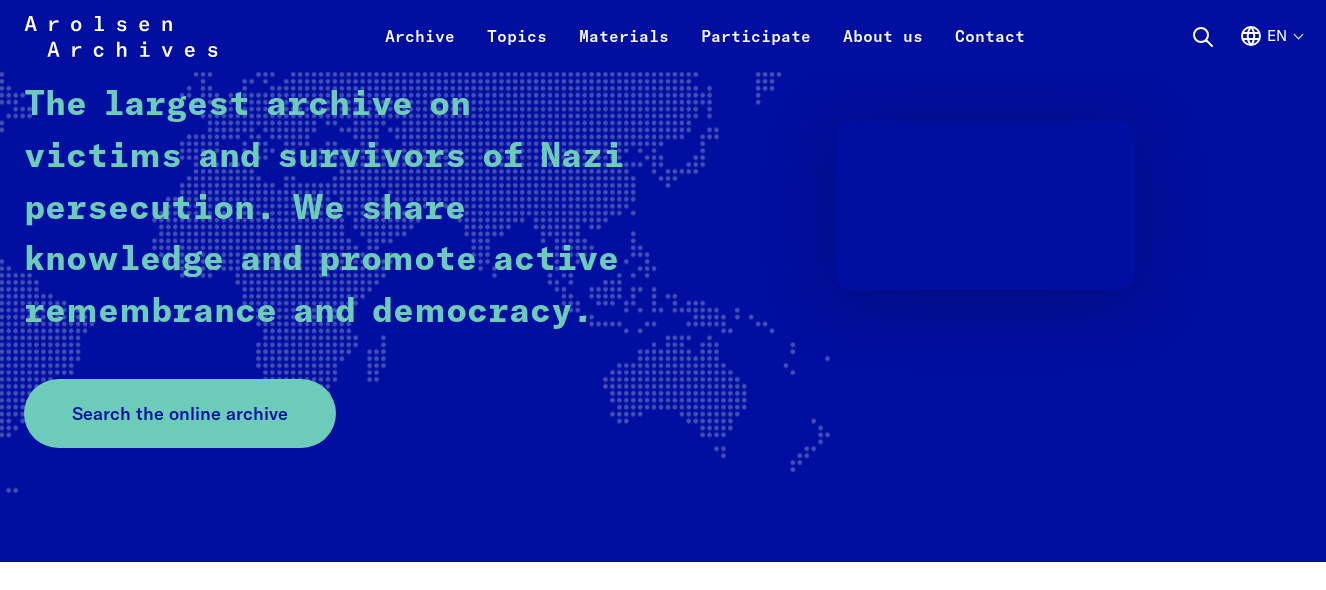 scroll, scrollTop: 485, scrollLeft: 0, axis: vertical 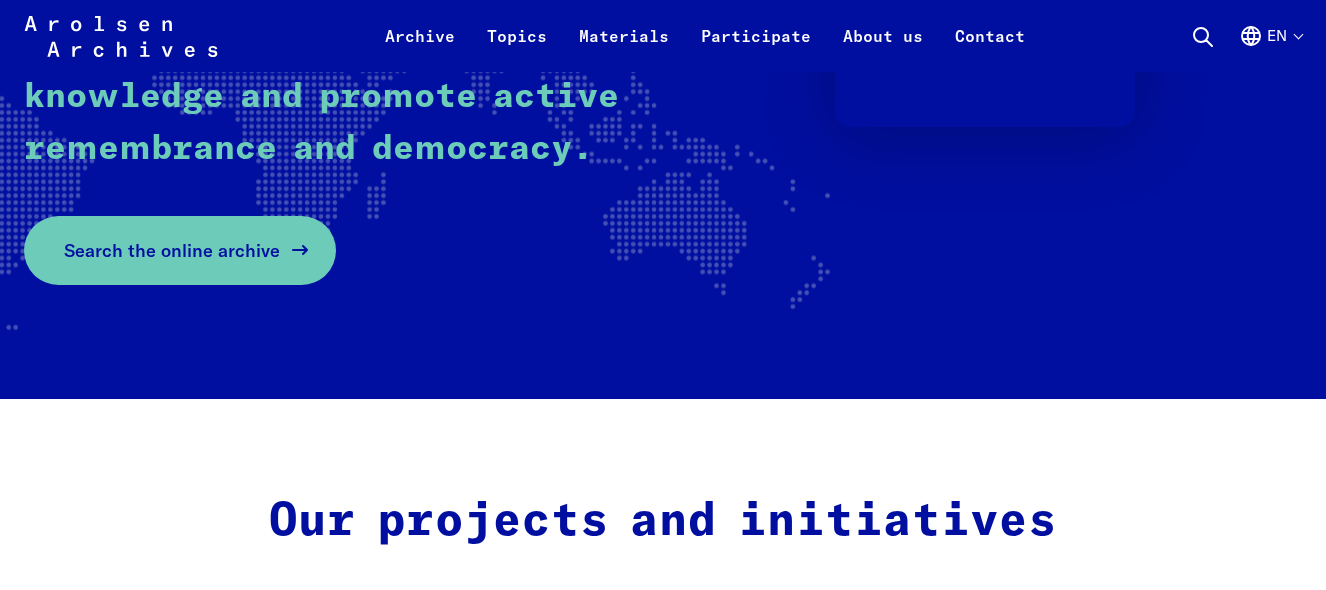 click on "Search the online archive" at bounding box center (172, 250) 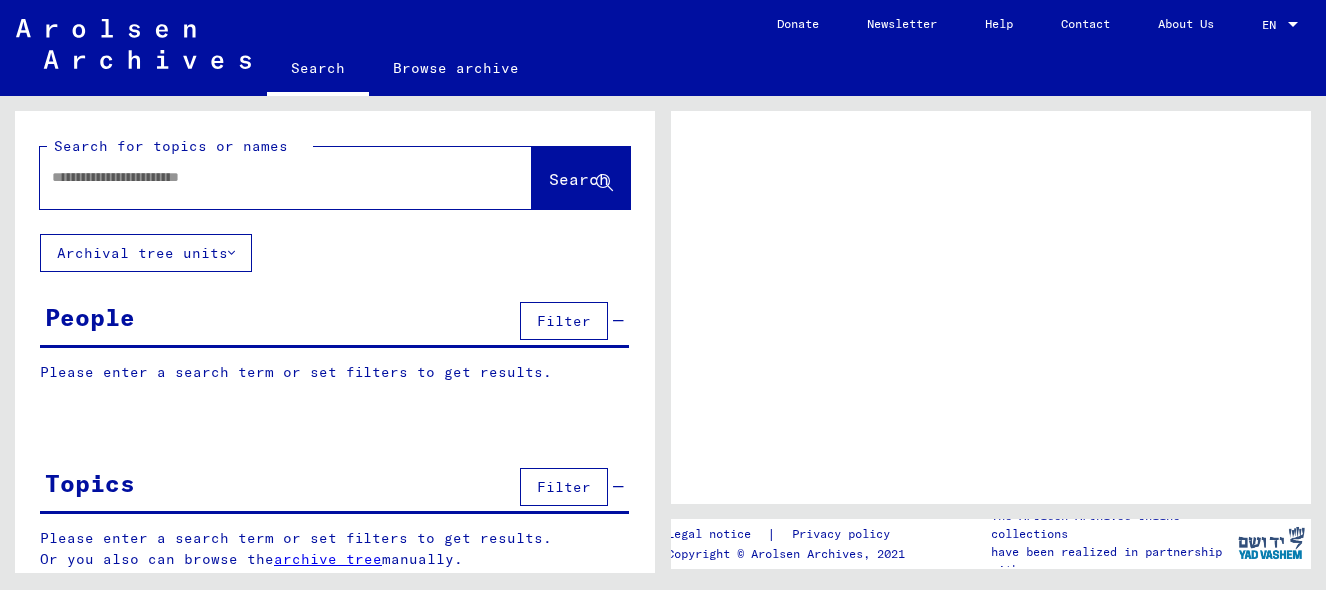 scroll, scrollTop: 0, scrollLeft: 0, axis: both 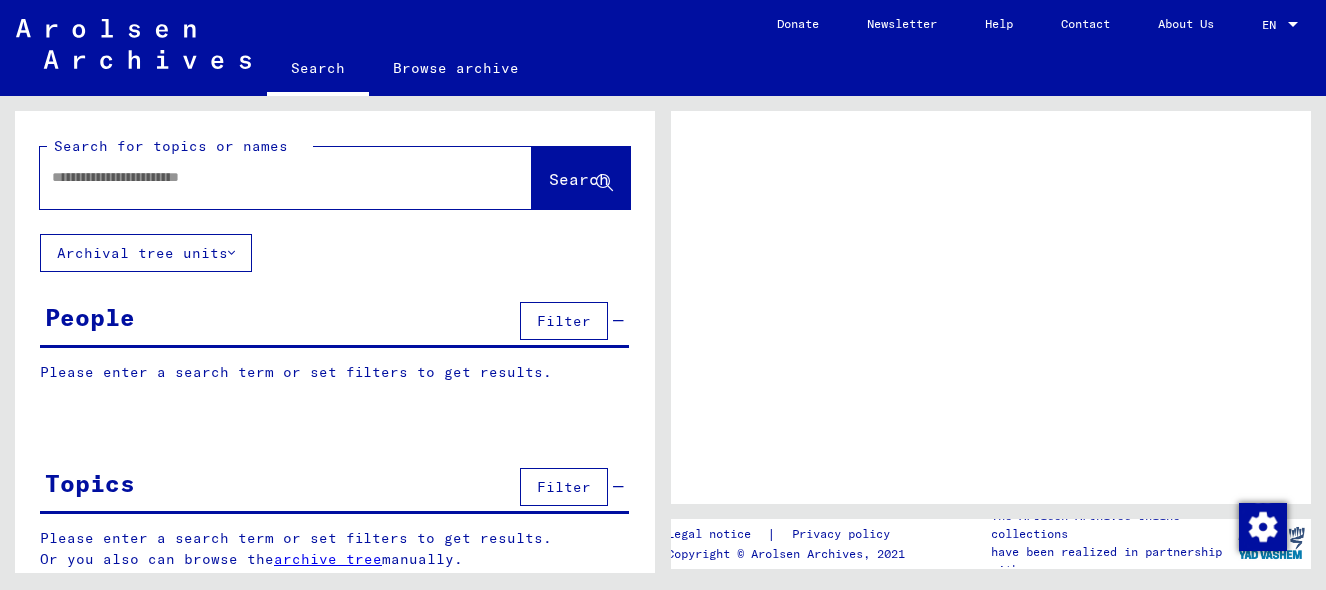 click at bounding box center (268, 177) 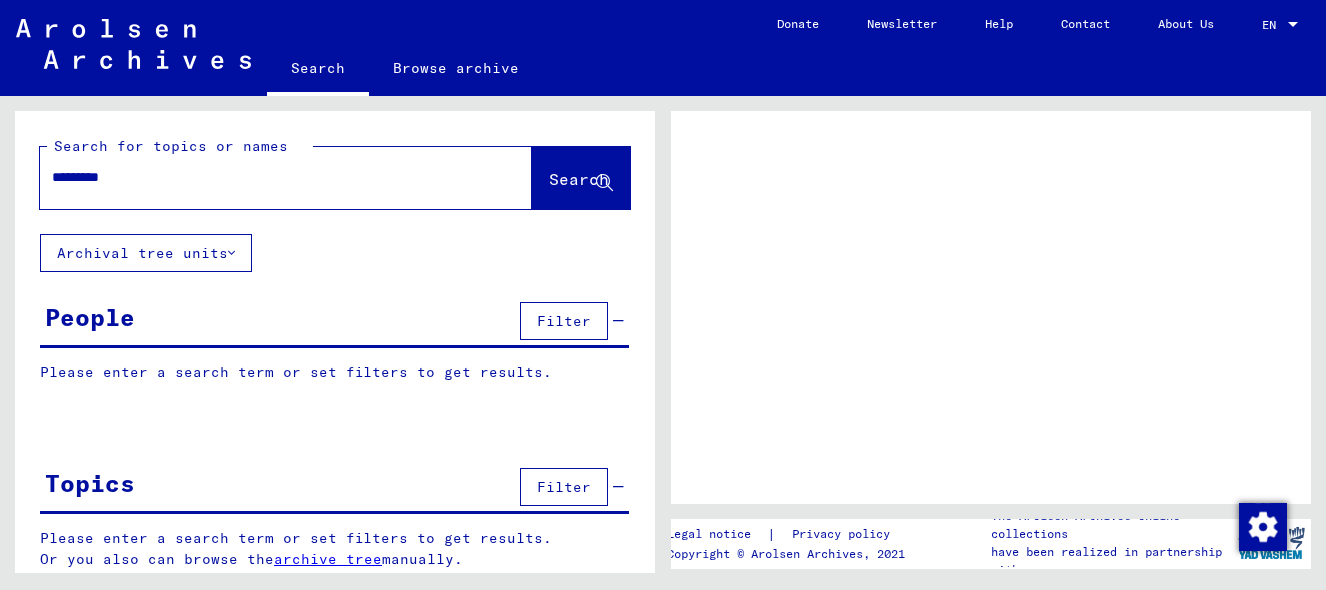 type on "*********" 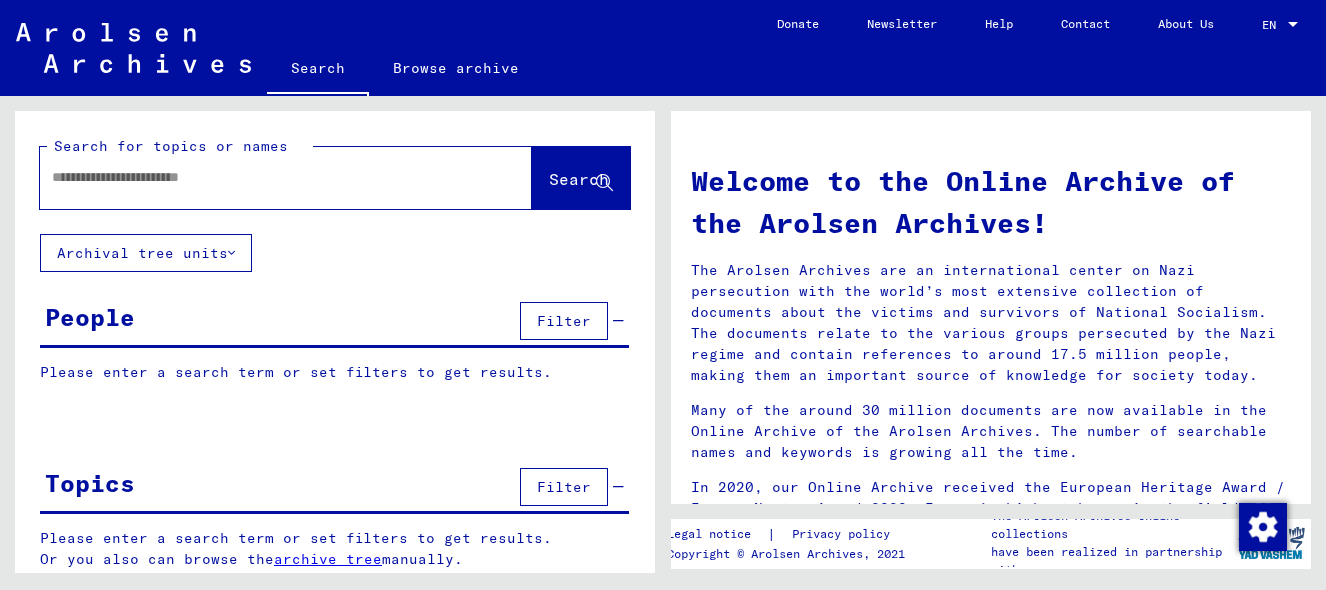 click at bounding box center (262, 177) 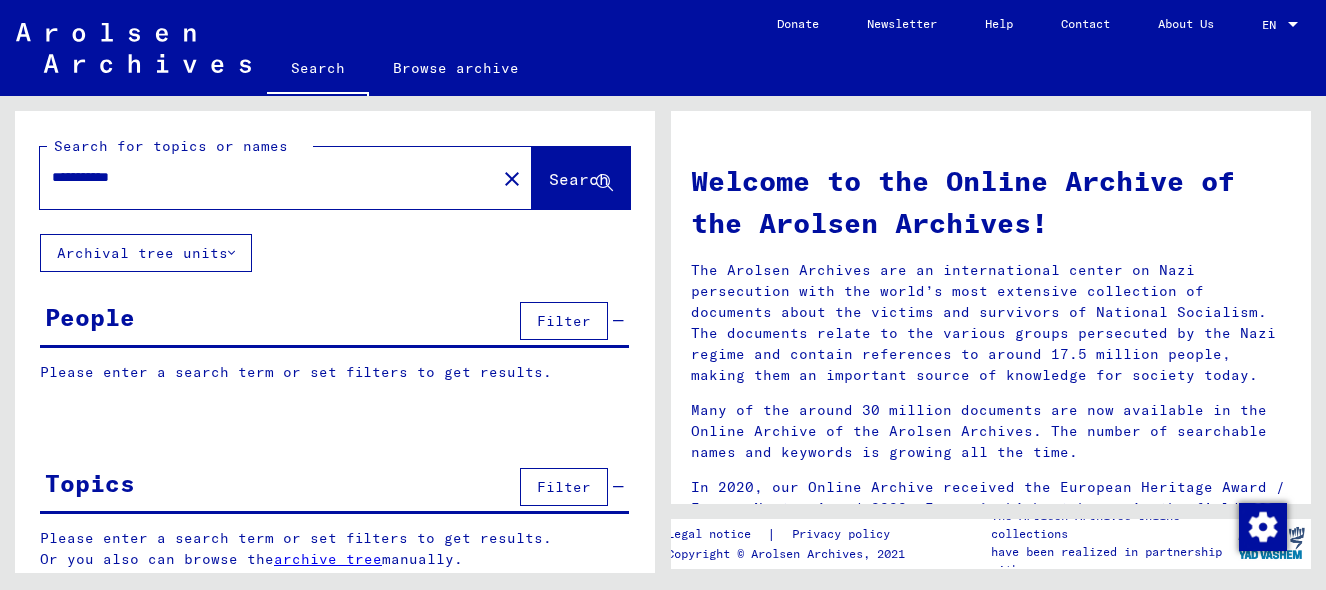 click on "Search" 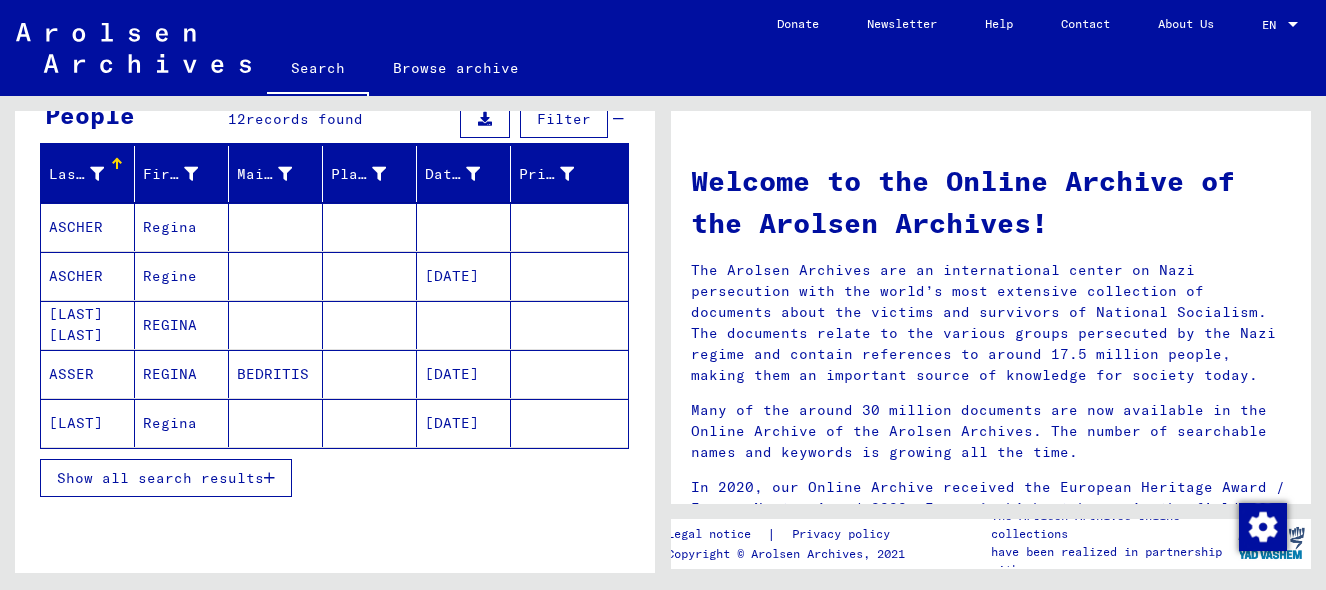 scroll, scrollTop: 213, scrollLeft: 0, axis: vertical 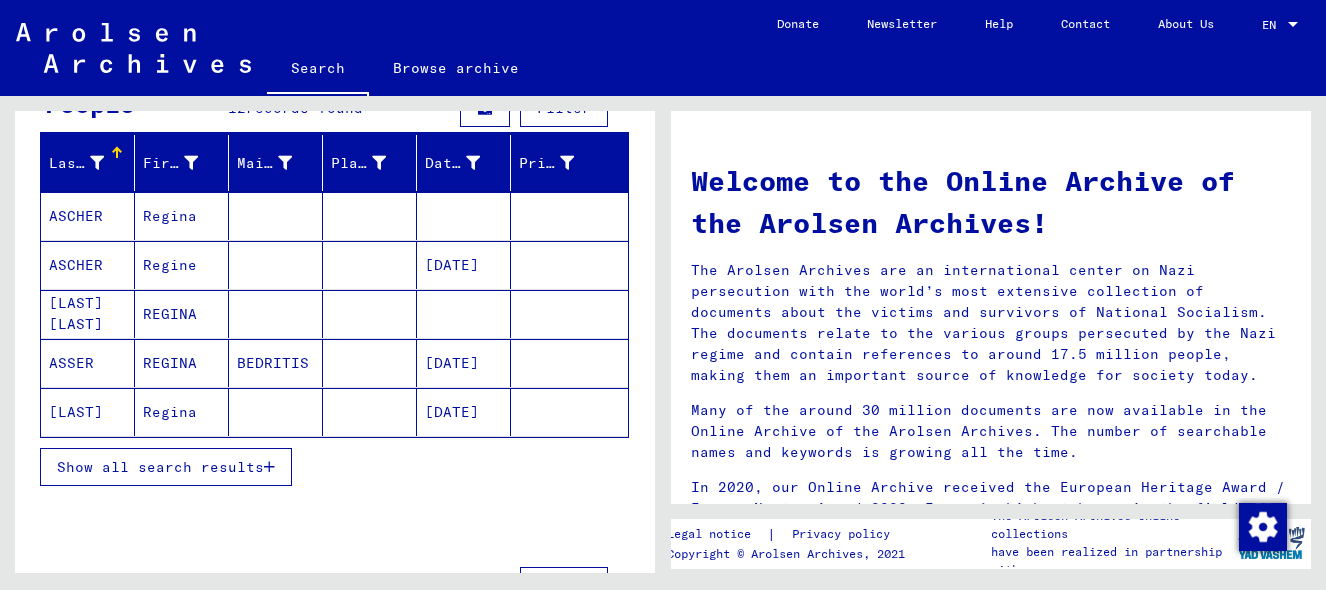 click on "Regina" at bounding box center [182, 265] 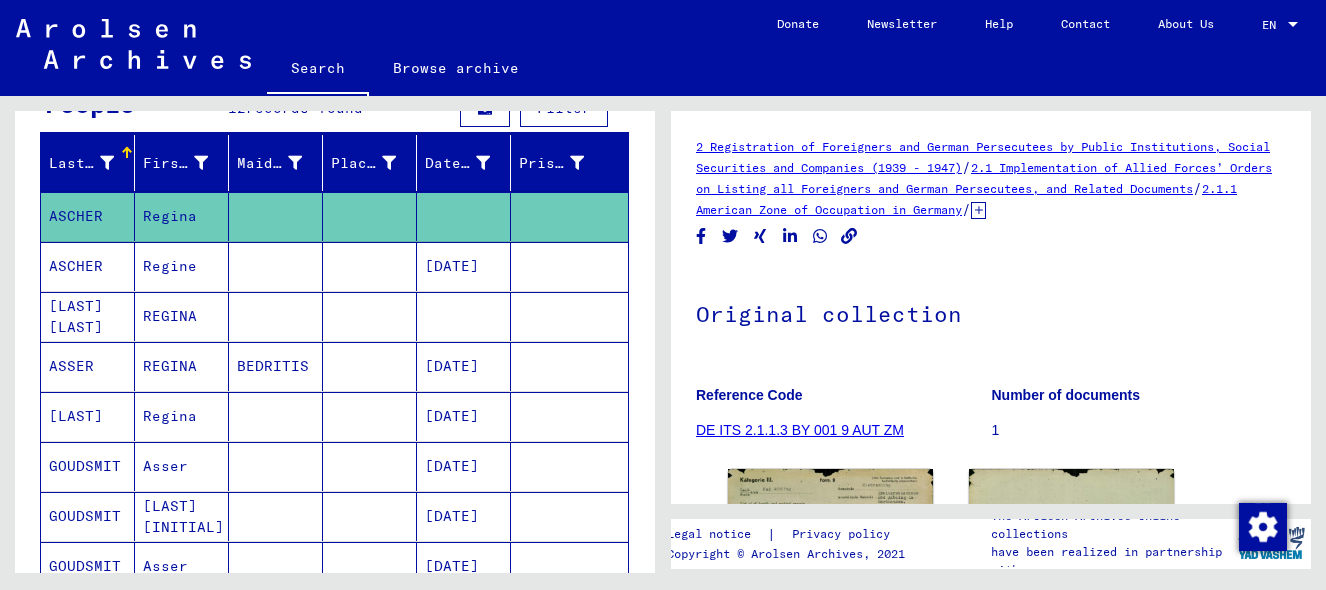 scroll, scrollTop: 0, scrollLeft: 0, axis: both 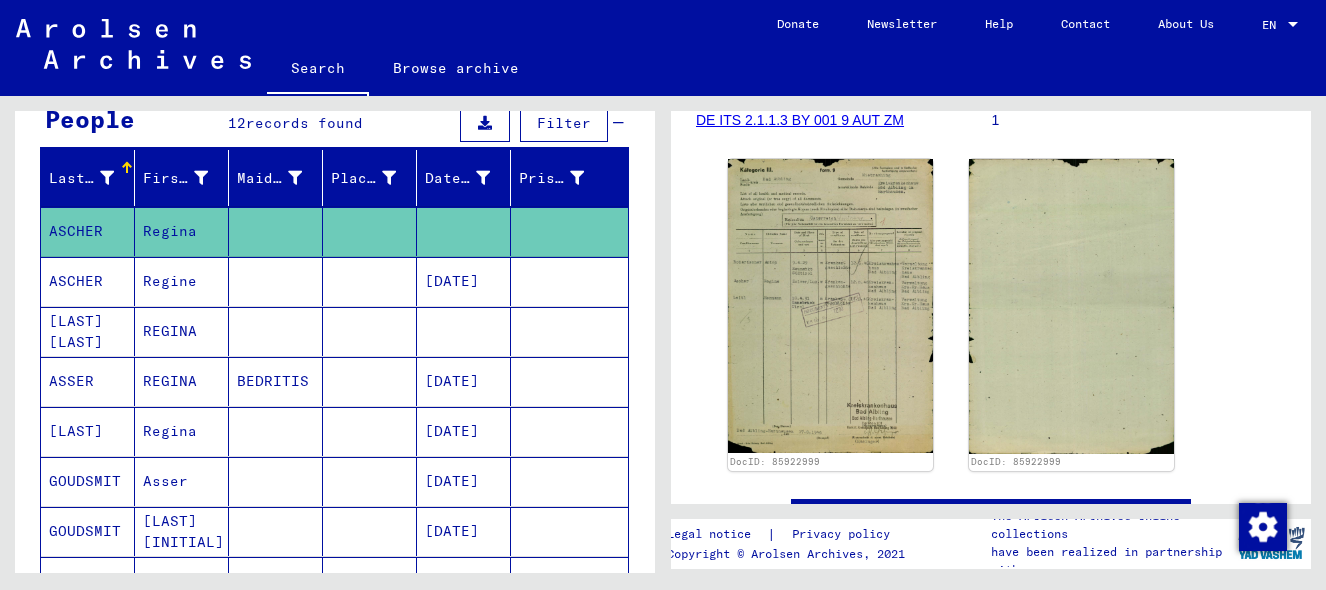 click on "ASSER" at bounding box center [88, 431] 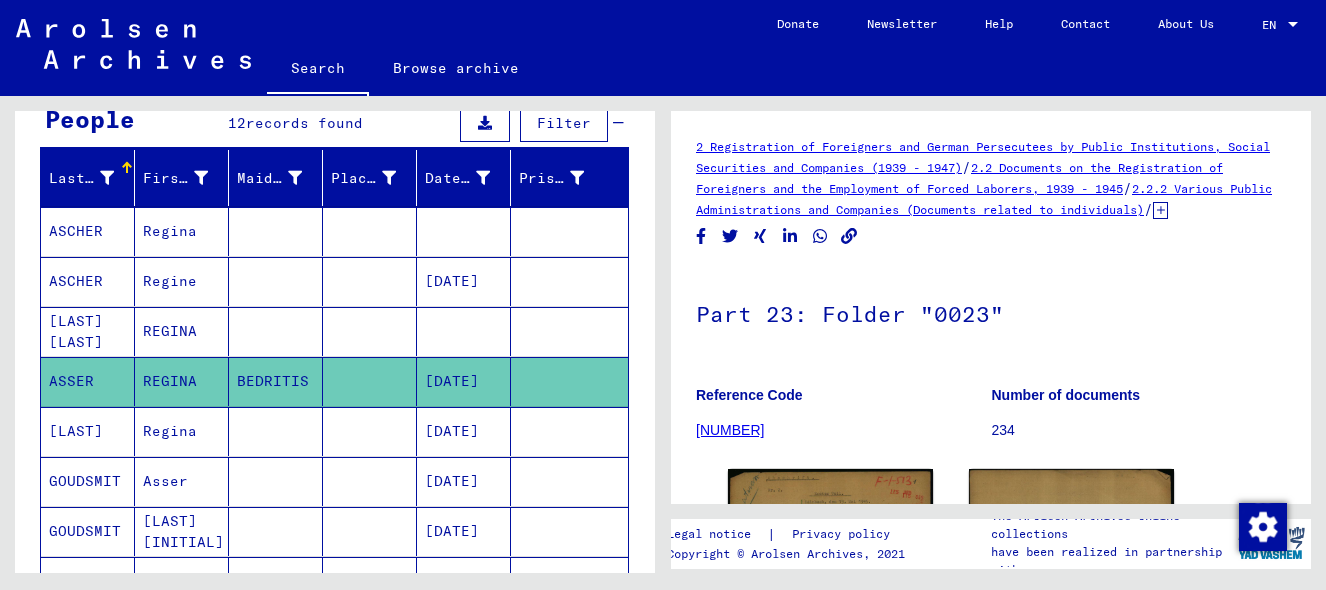 scroll, scrollTop: 0, scrollLeft: 0, axis: both 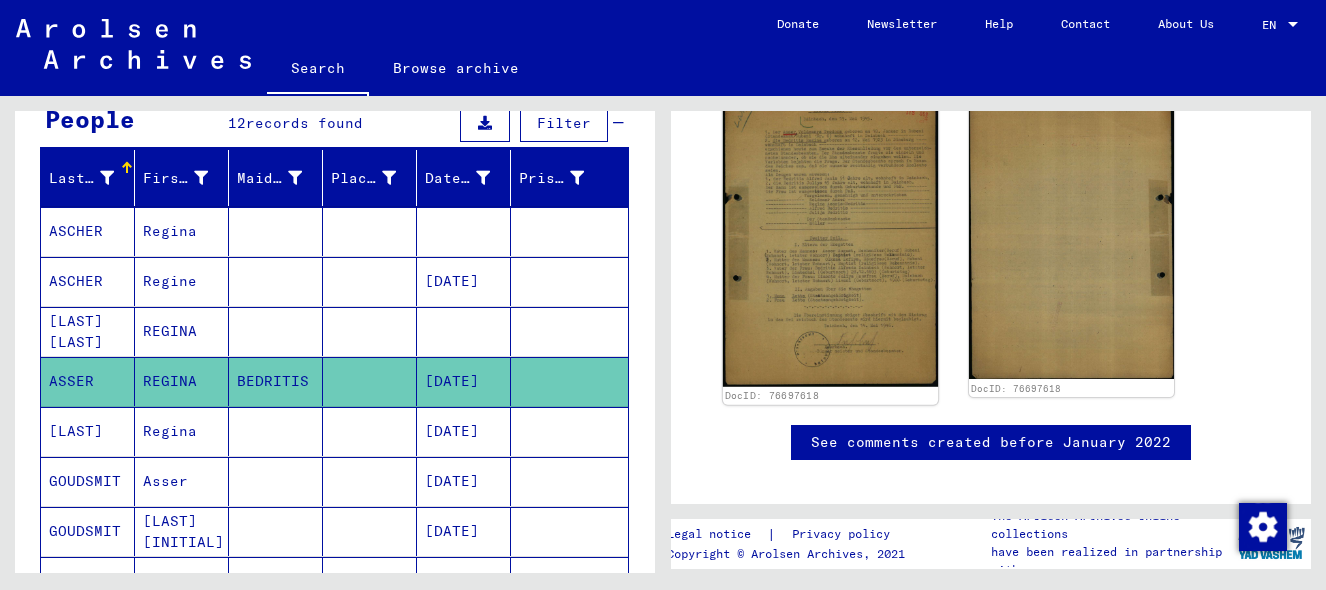 click 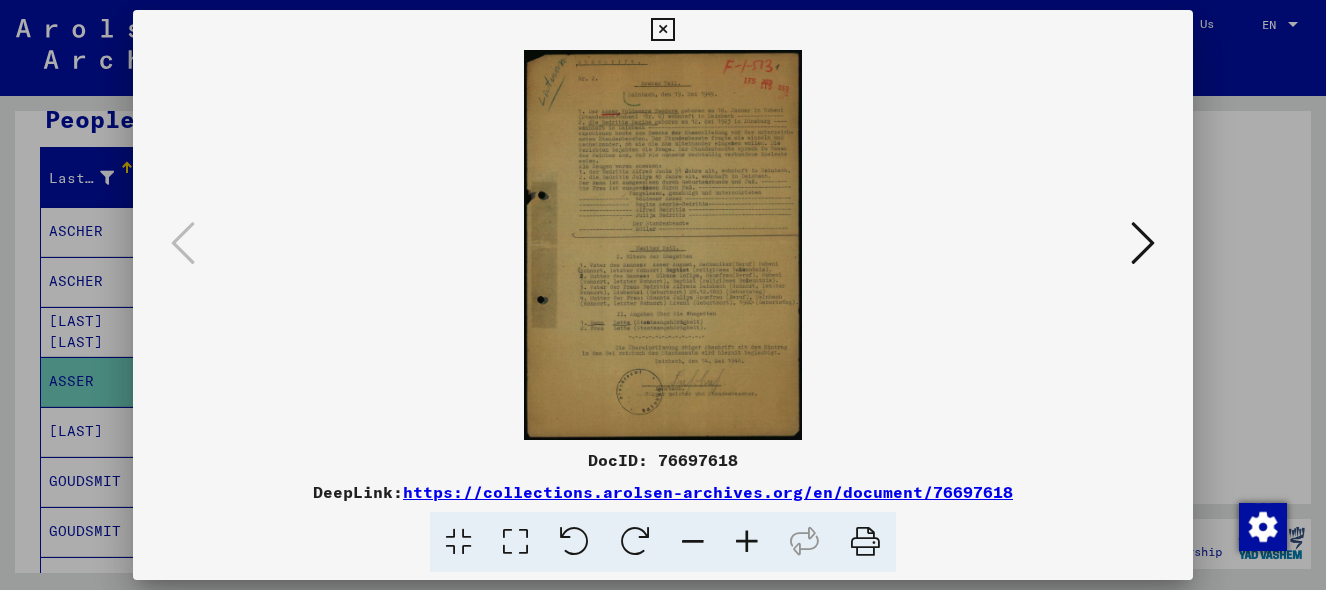 click at bounding box center (747, 542) 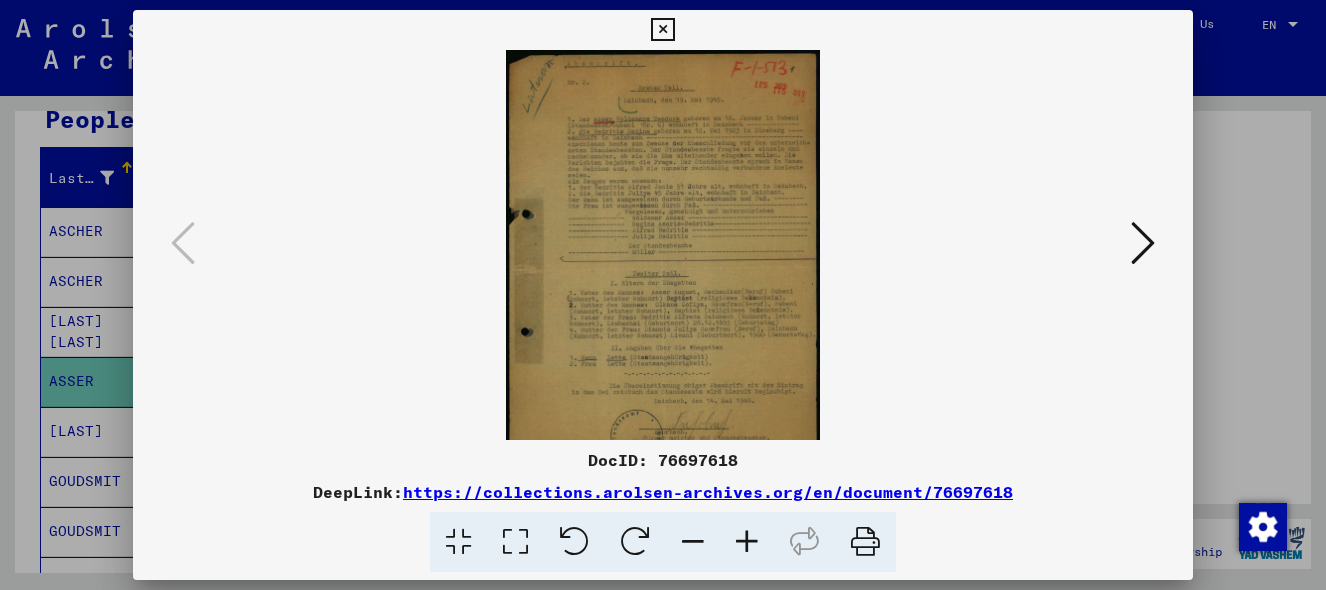 click at bounding box center [747, 542] 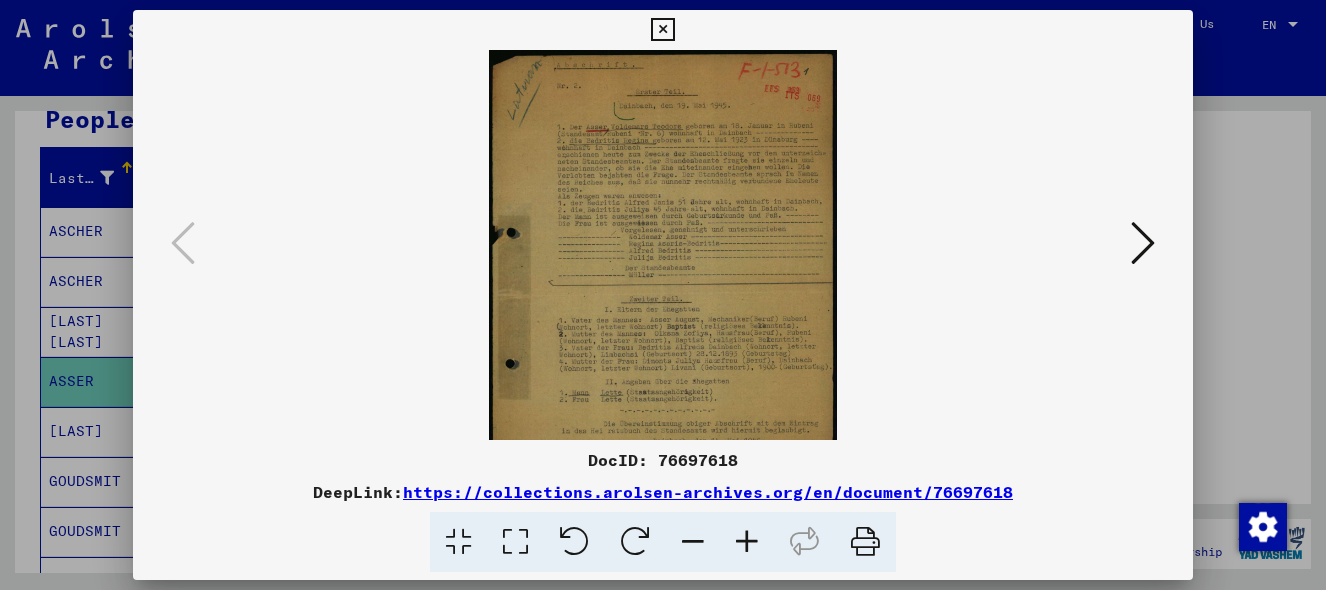 click at bounding box center [747, 542] 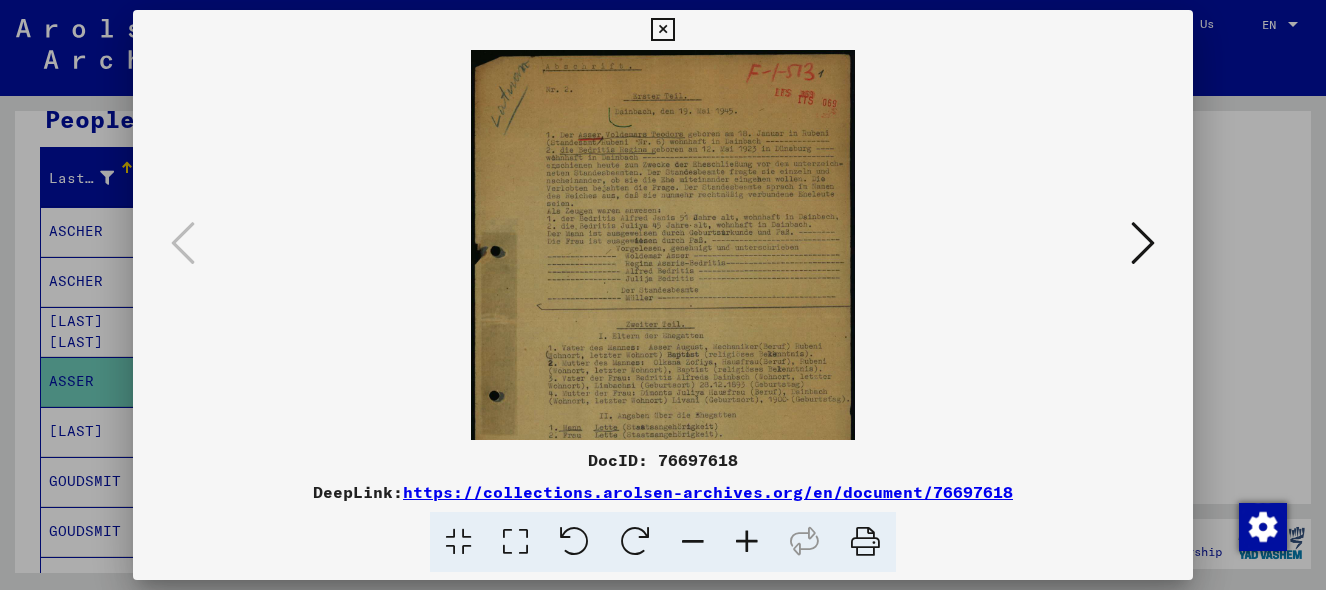 click at bounding box center [747, 542] 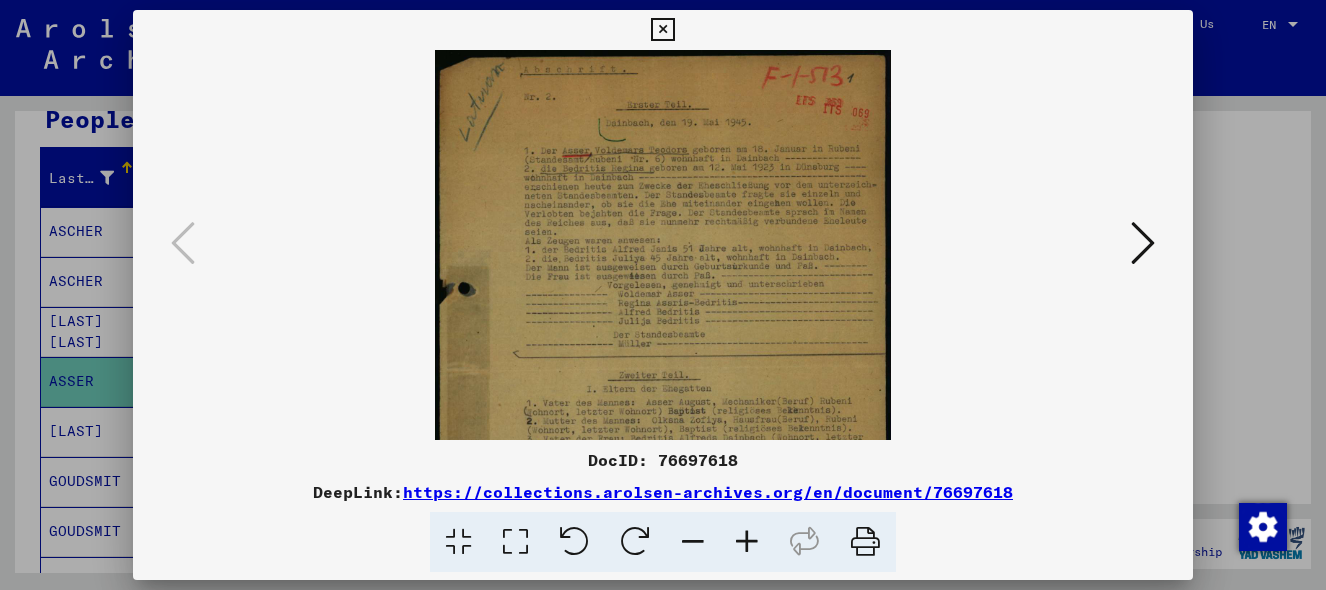 click at bounding box center [747, 542] 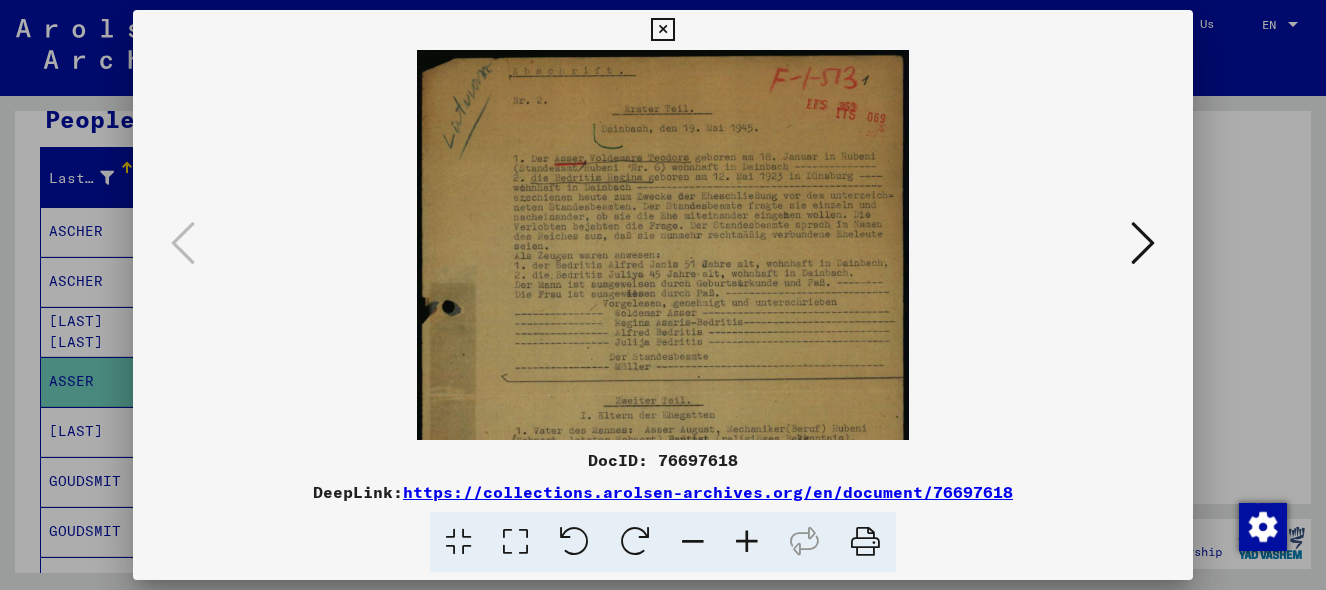 click at bounding box center [747, 542] 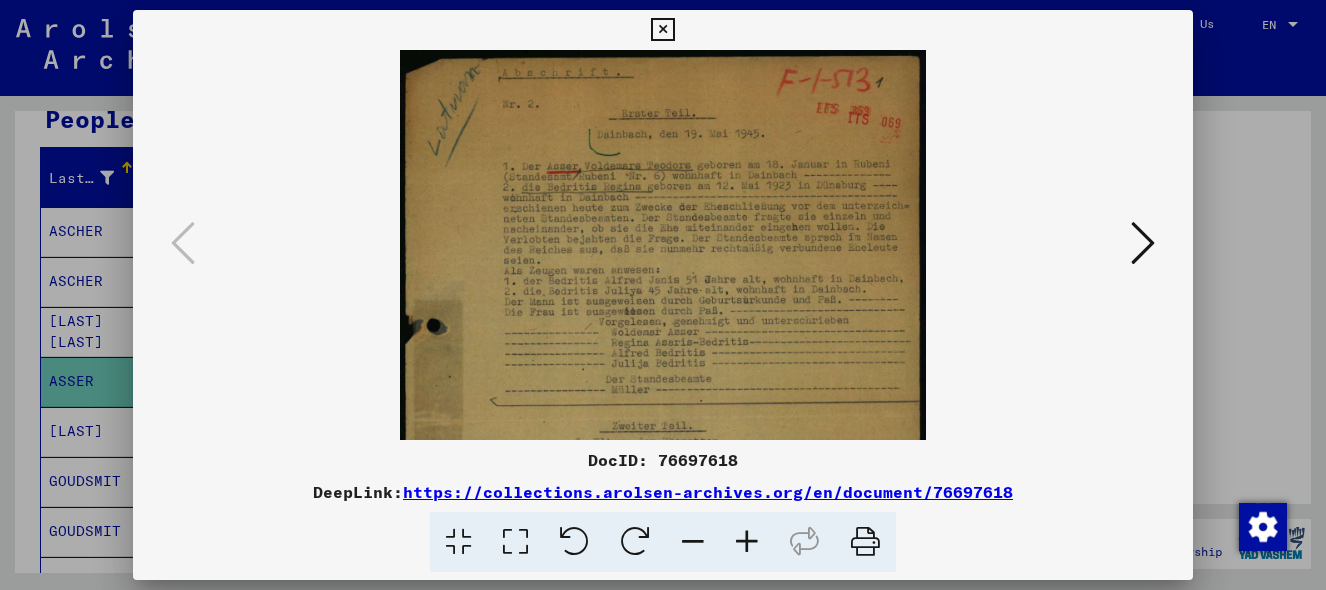 click at bounding box center [747, 542] 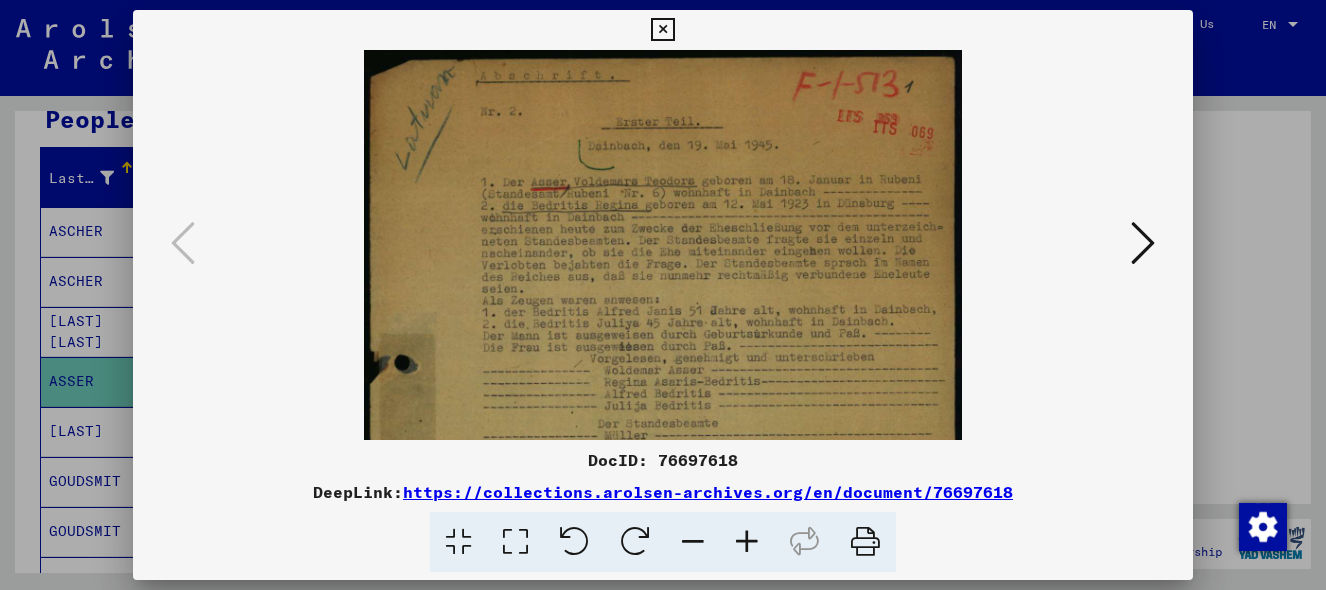 click at bounding box center [747, 542] 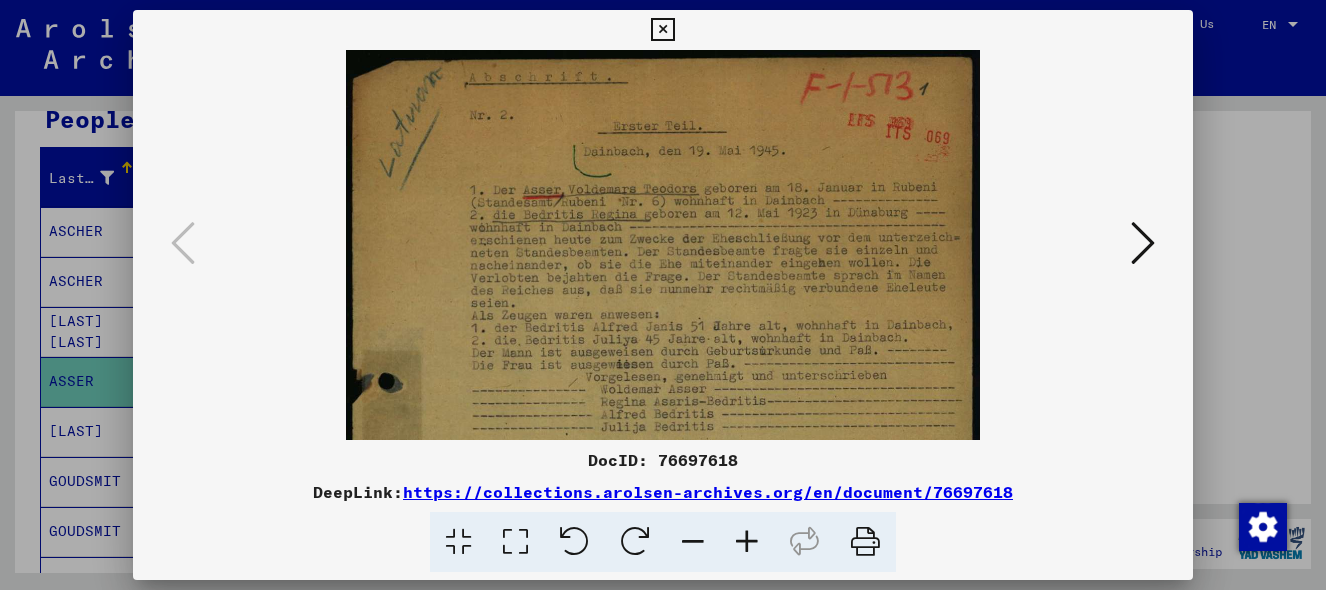 click at bounding box center [747, 542] 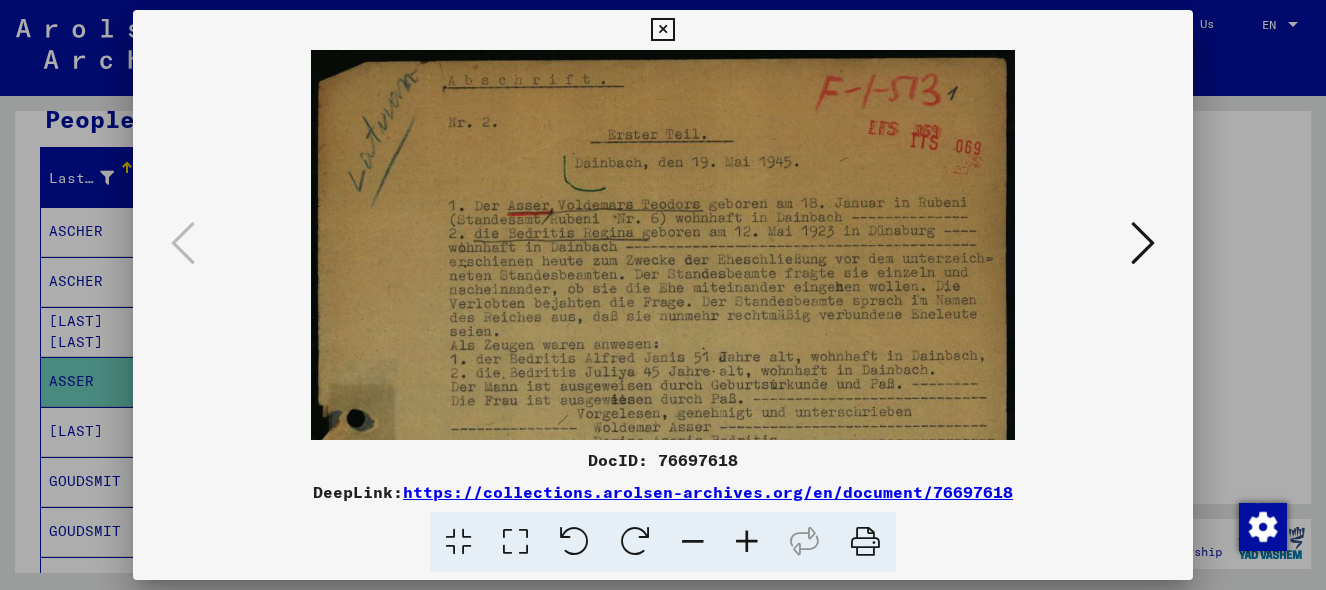 click at bounding box center [747, 542] 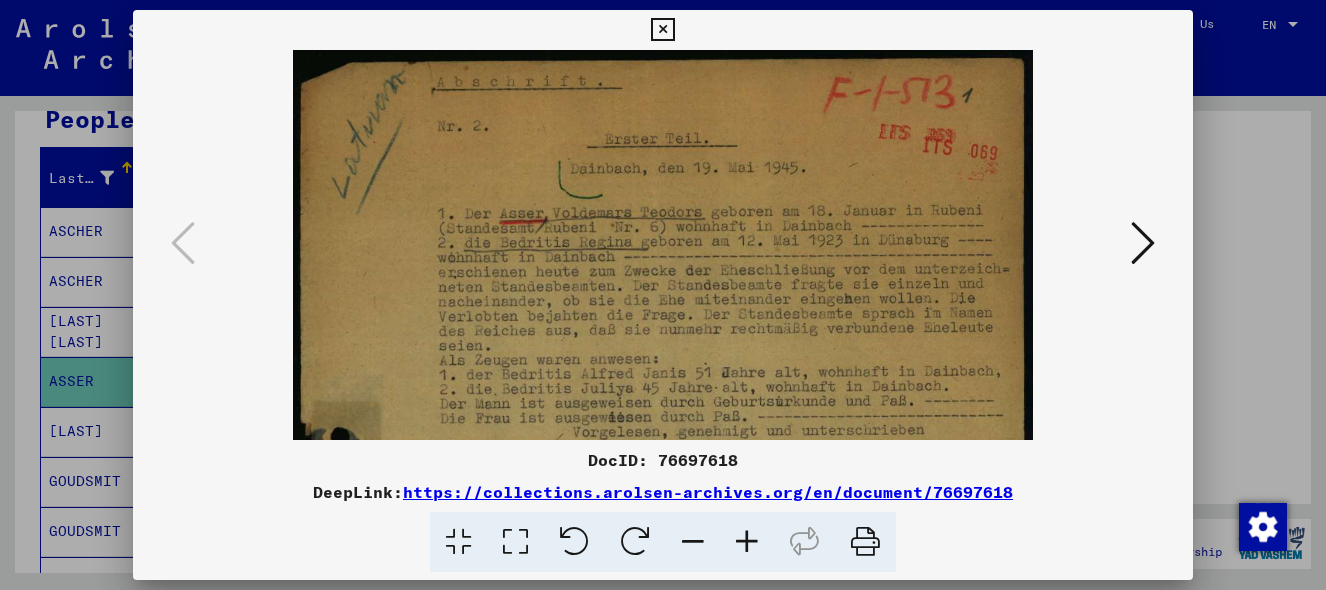 click at bounding box center (747, 542) 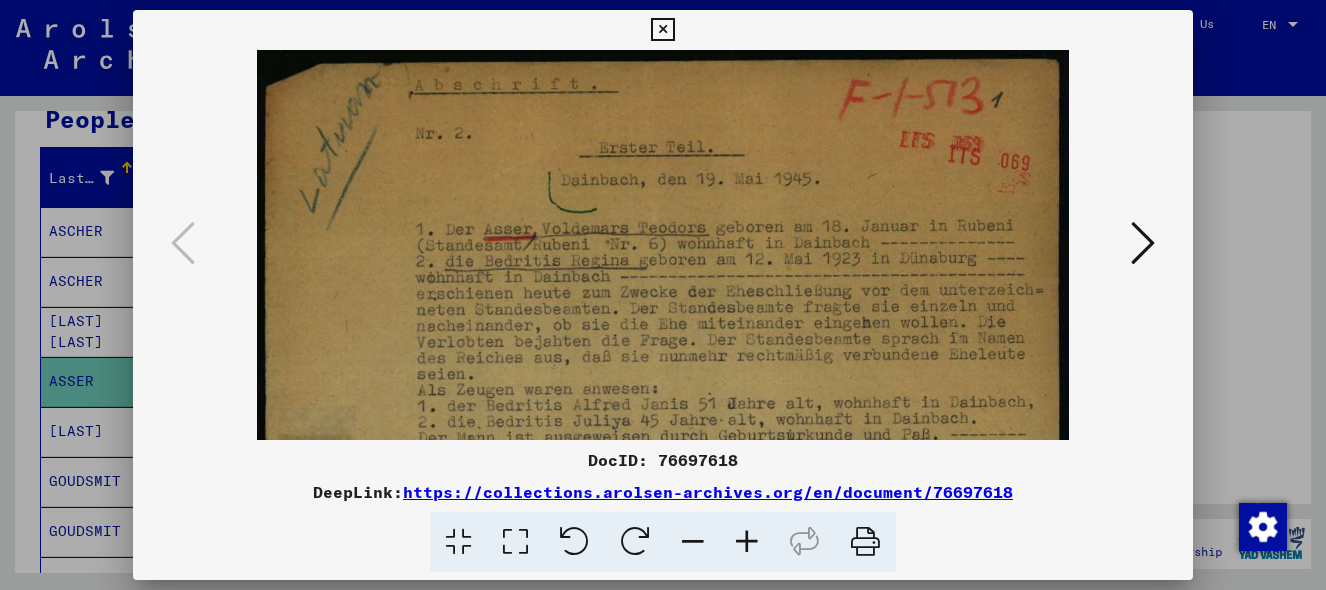 click at bounding box center [747, 542] 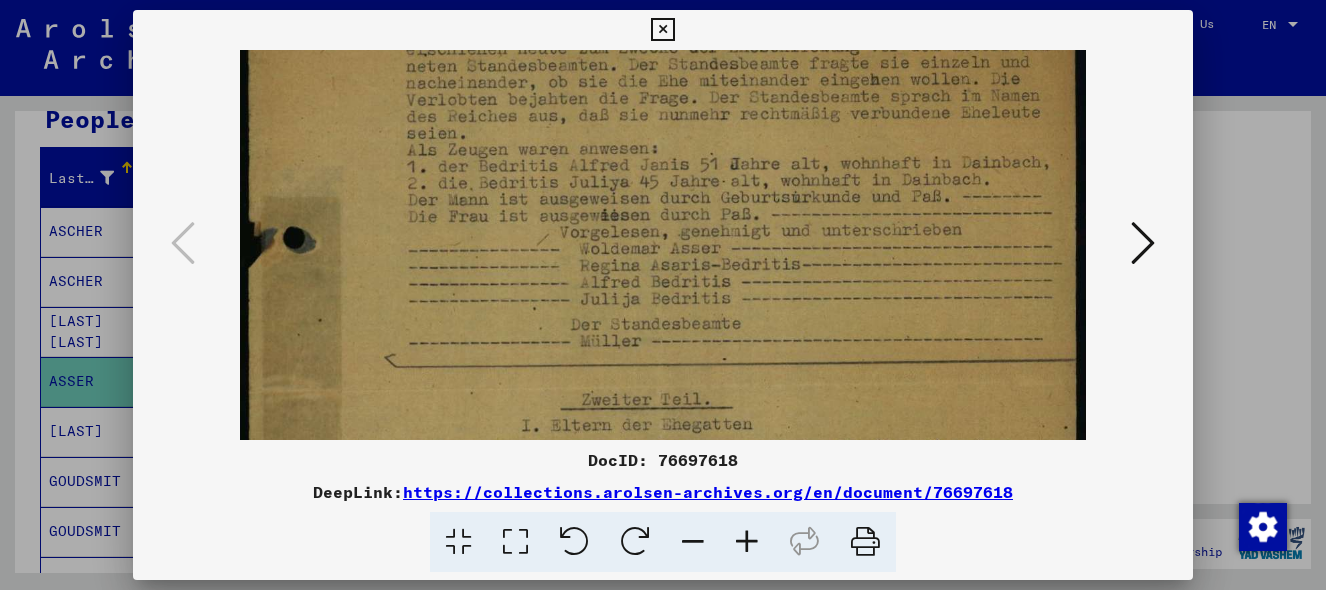 scroll, scrollTop: 266, scrollLeft: 0, axis: vertical 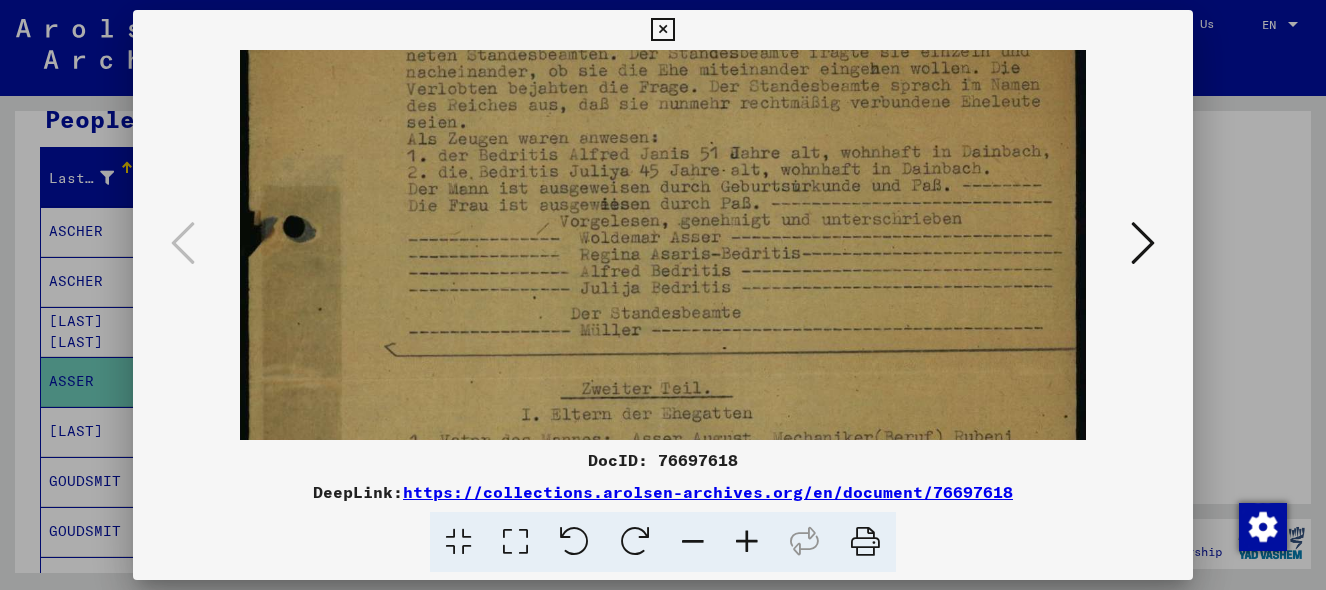 drag, startPoint x: 697, startPoint y: 395, endPoint x: 695, endPoint y: 129, distance: 266.0075 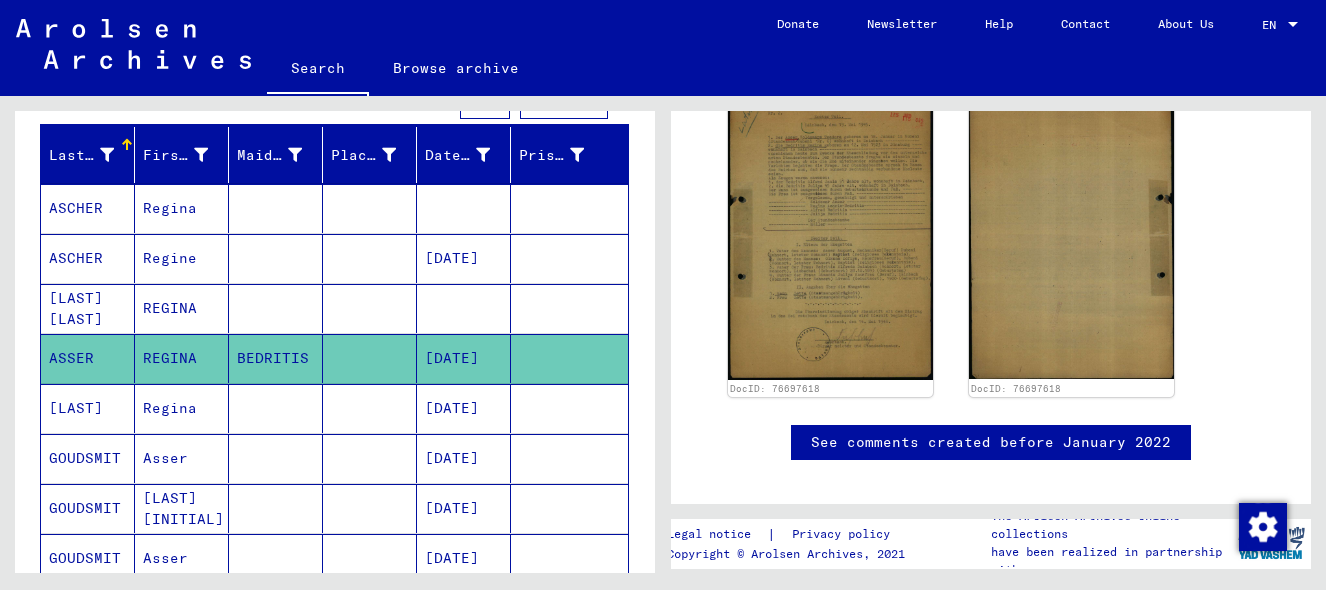 scroll, scrollTop: 0, scrollLeft: 0, axis: both 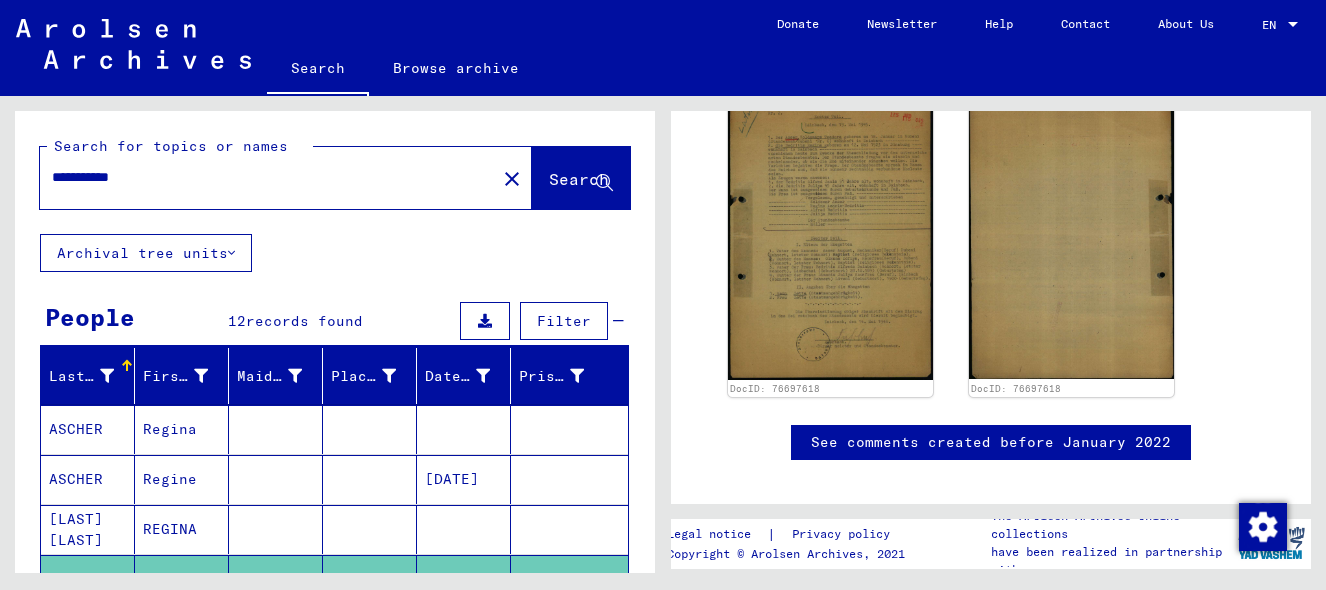 click on "**********" at bounding box center (268, 177) 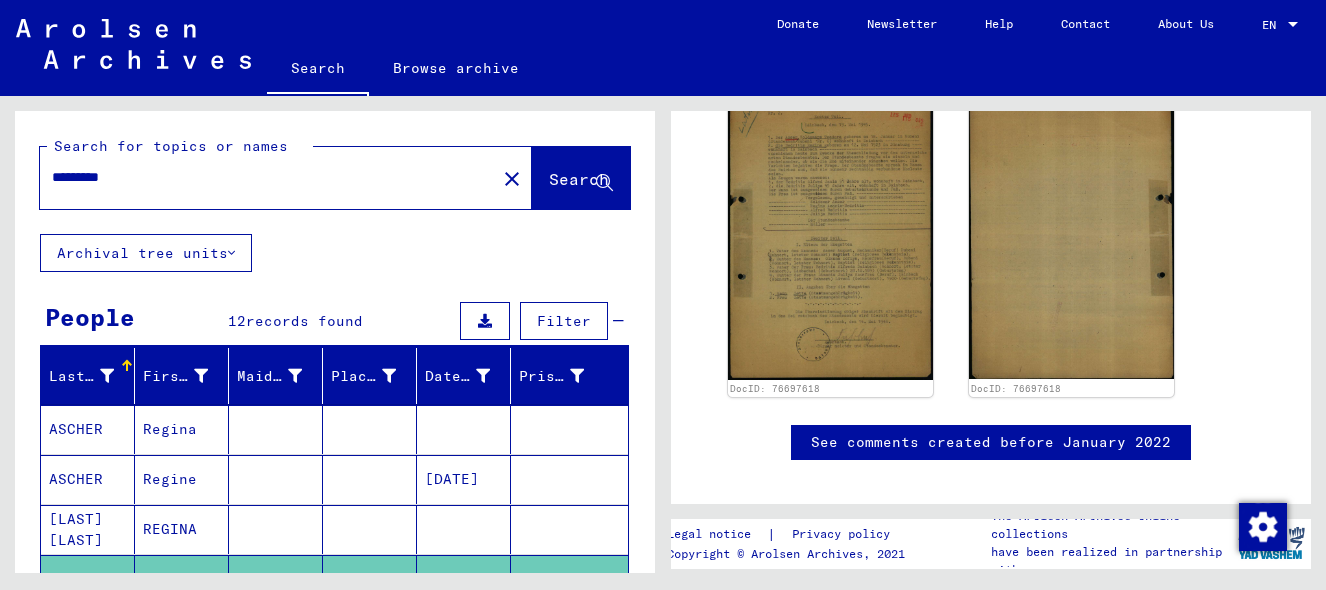 type on "*********" 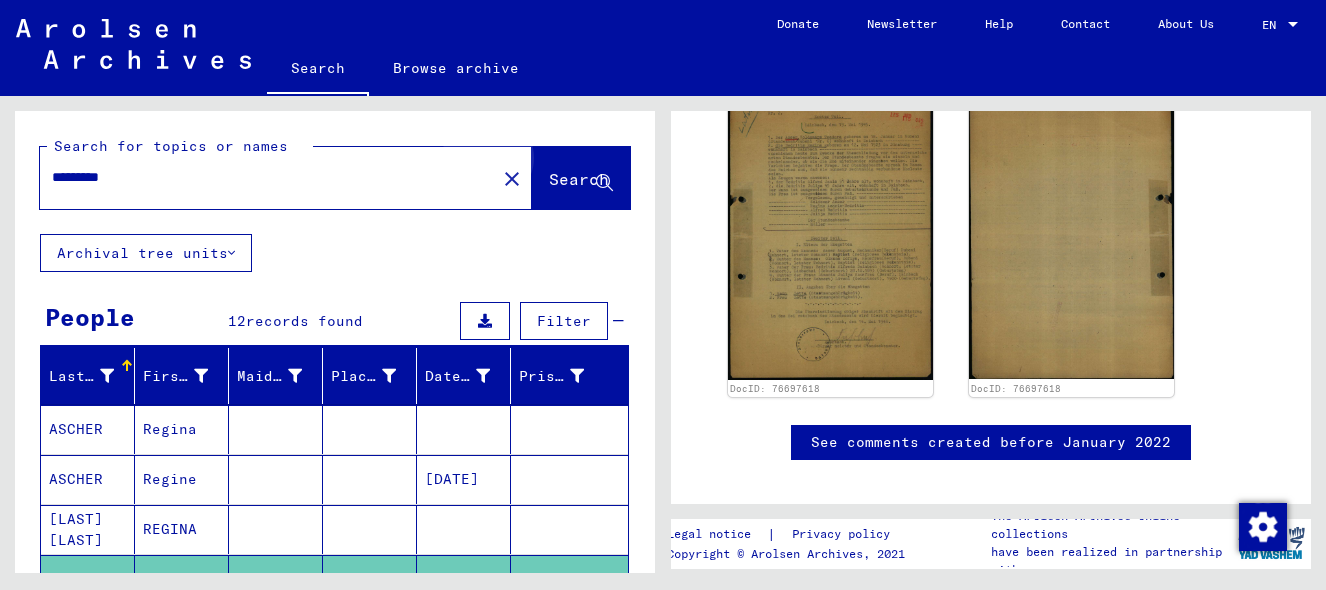click on "Search" 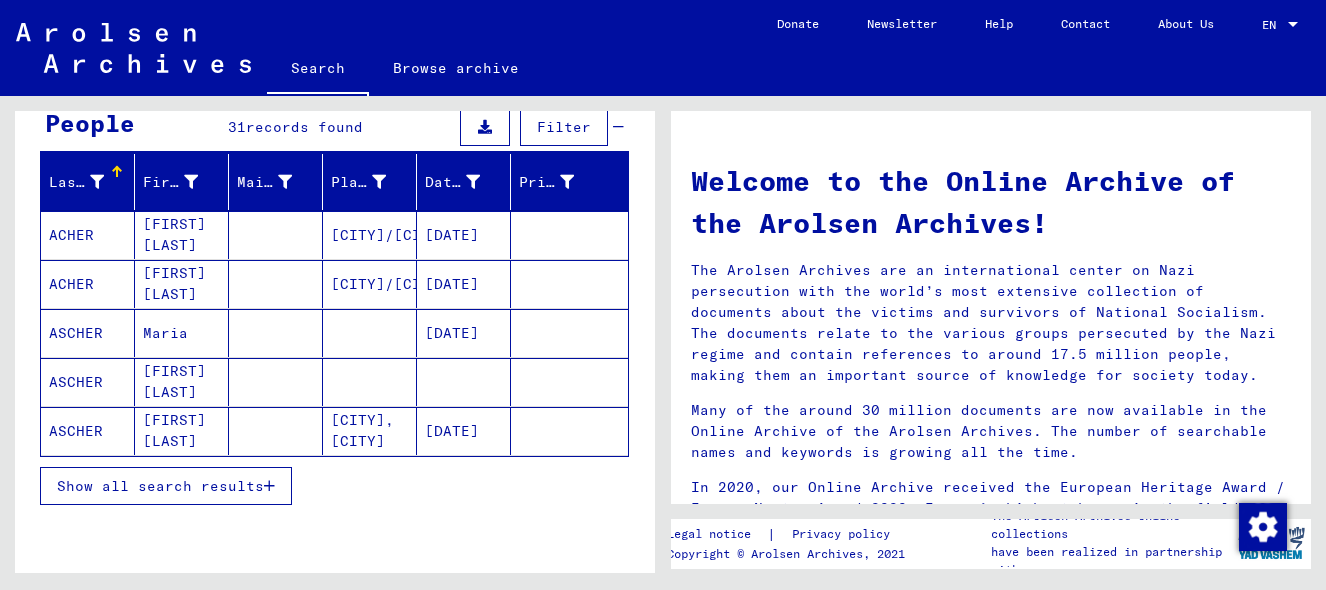 scroll, scrollTop: 196, scrollLeft: 0, axis: vertical 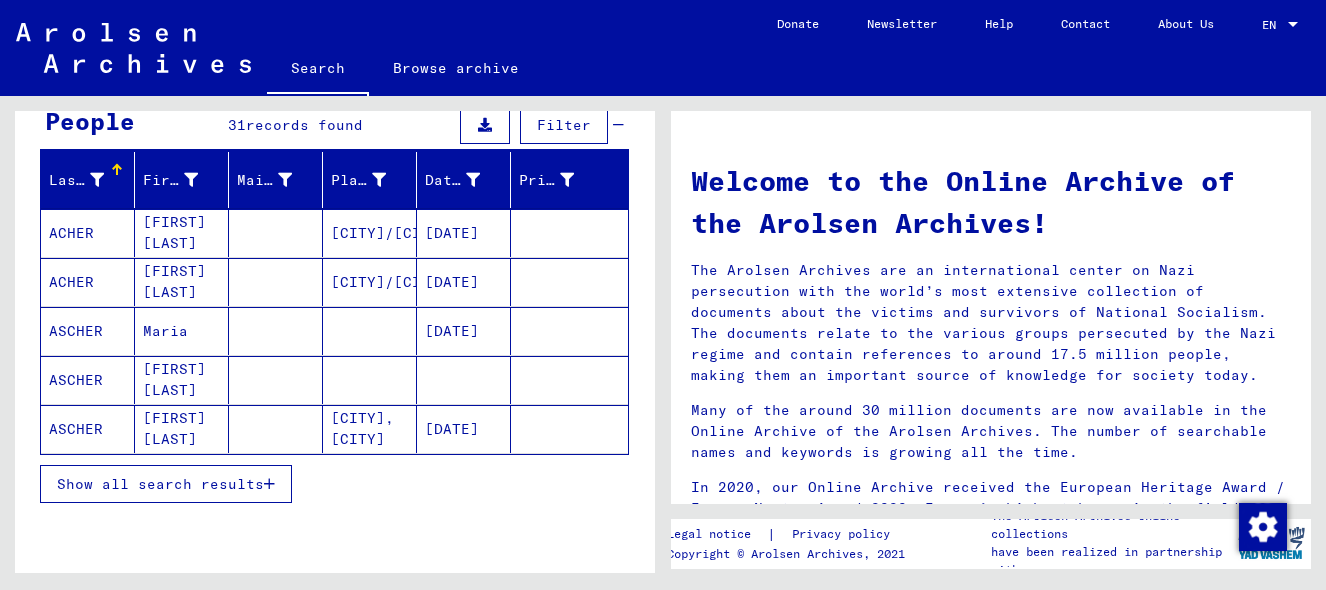 click on "Show all search results" at bounding box center (160, 484) 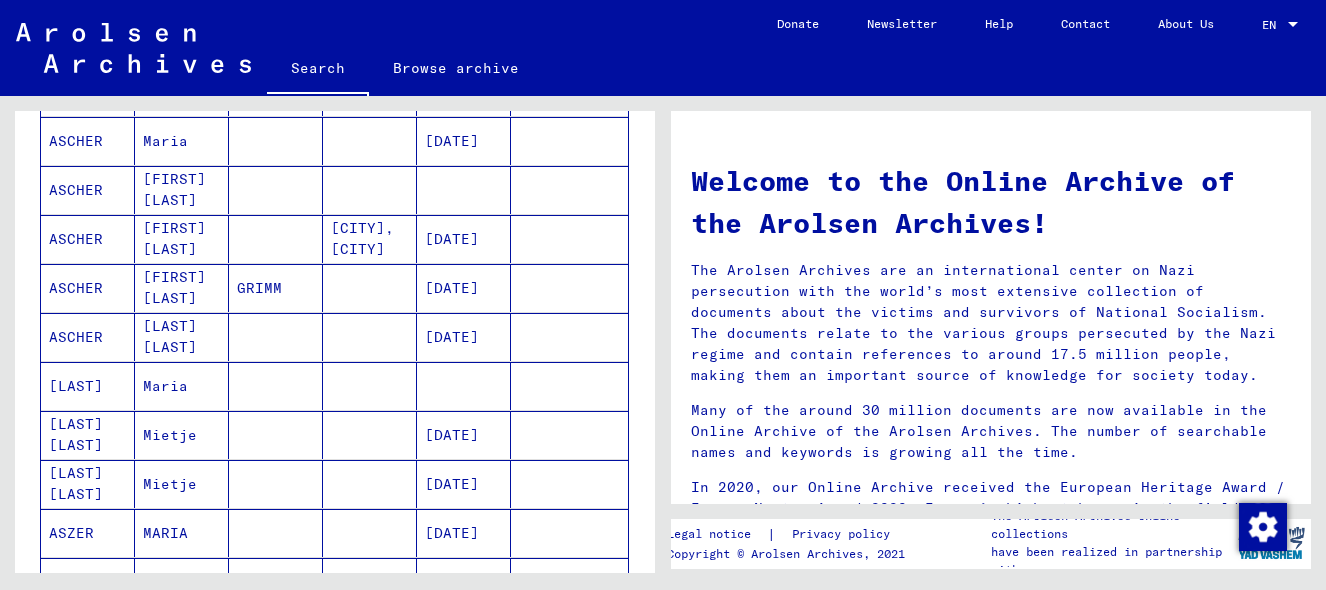 scroll, scrollTop: 387, scrollLeft: 0, axis: vertical 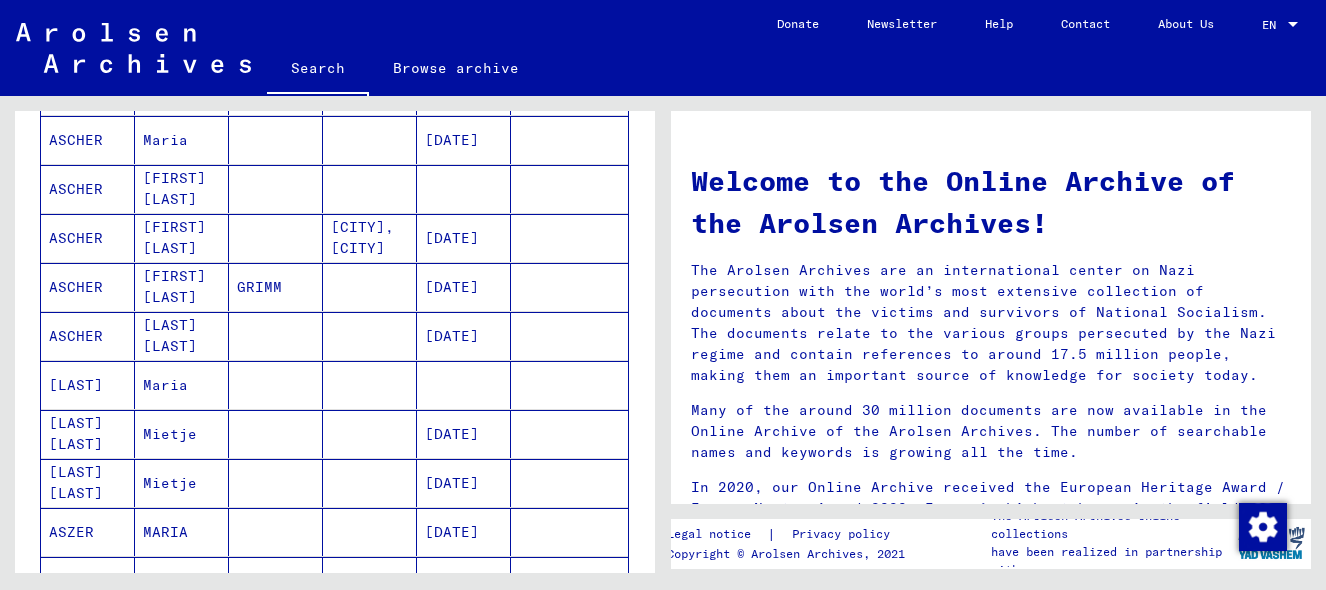click on "ASCHER" at bounding box center [88, 385] 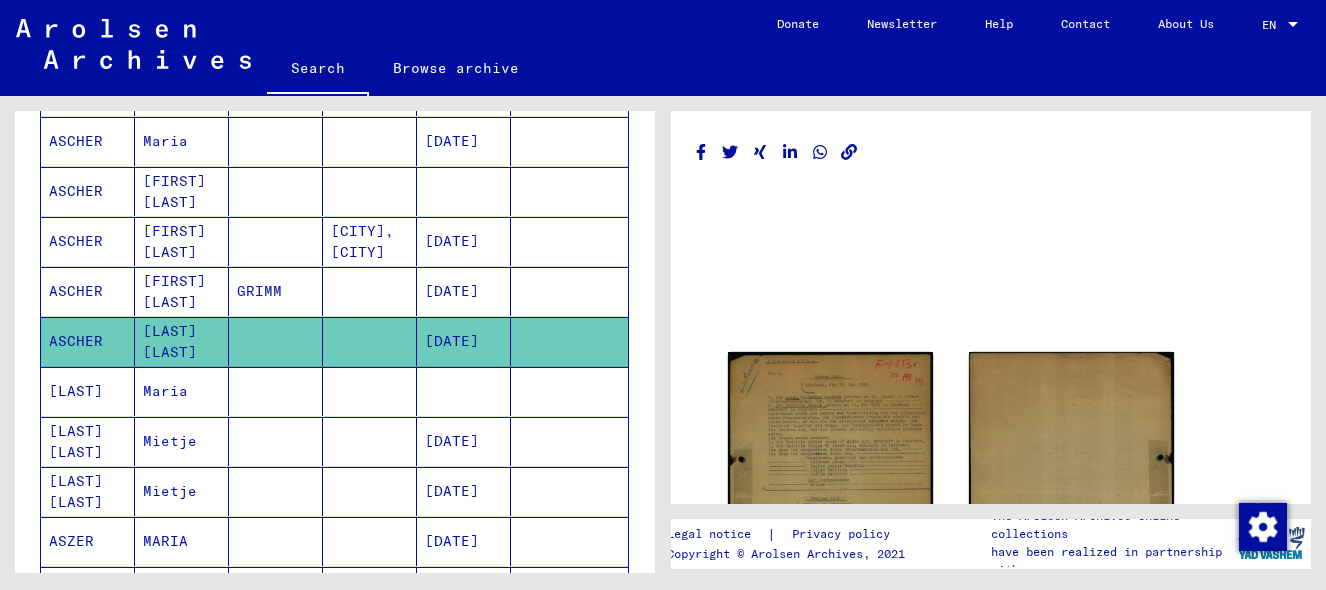 scroll, scrollTop: 0, scrollLeft: 0, axis: both 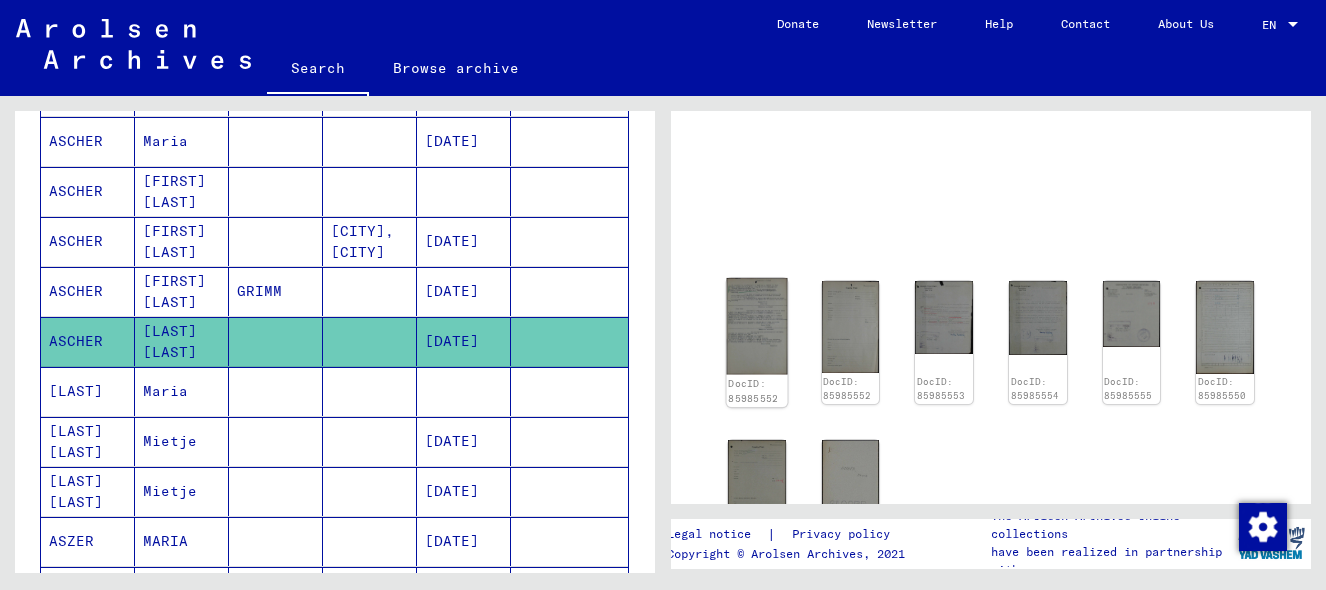 click 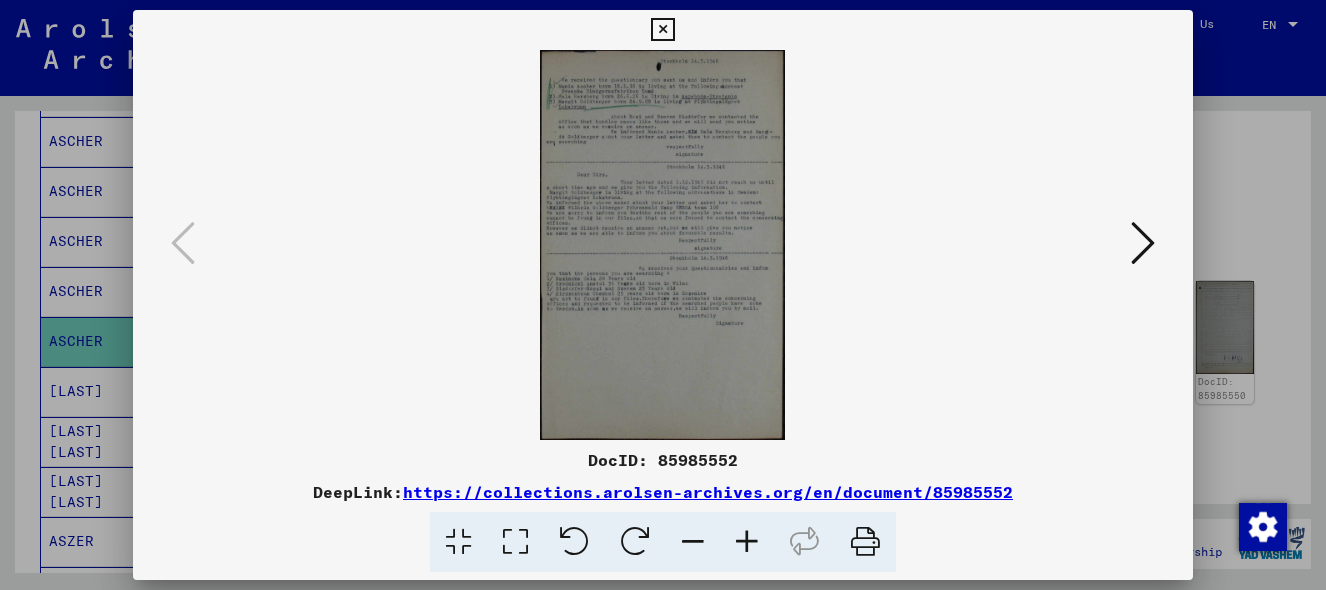 click at bounding box center [747, 542] 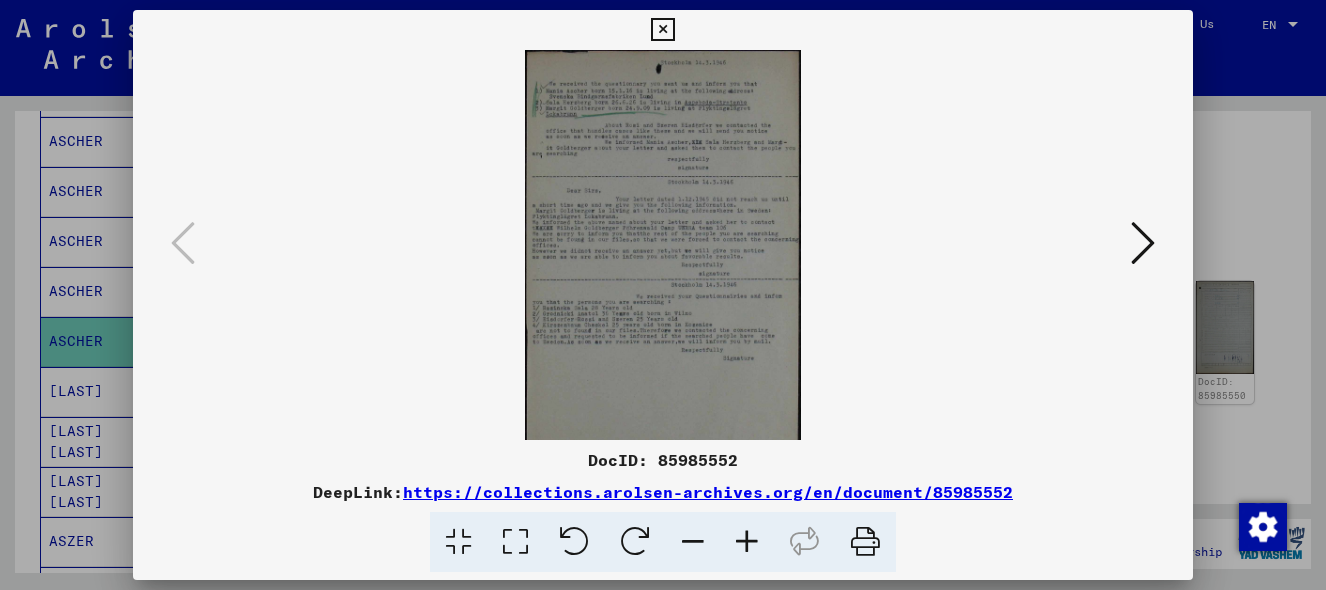 click at bounding box center [747, 542] 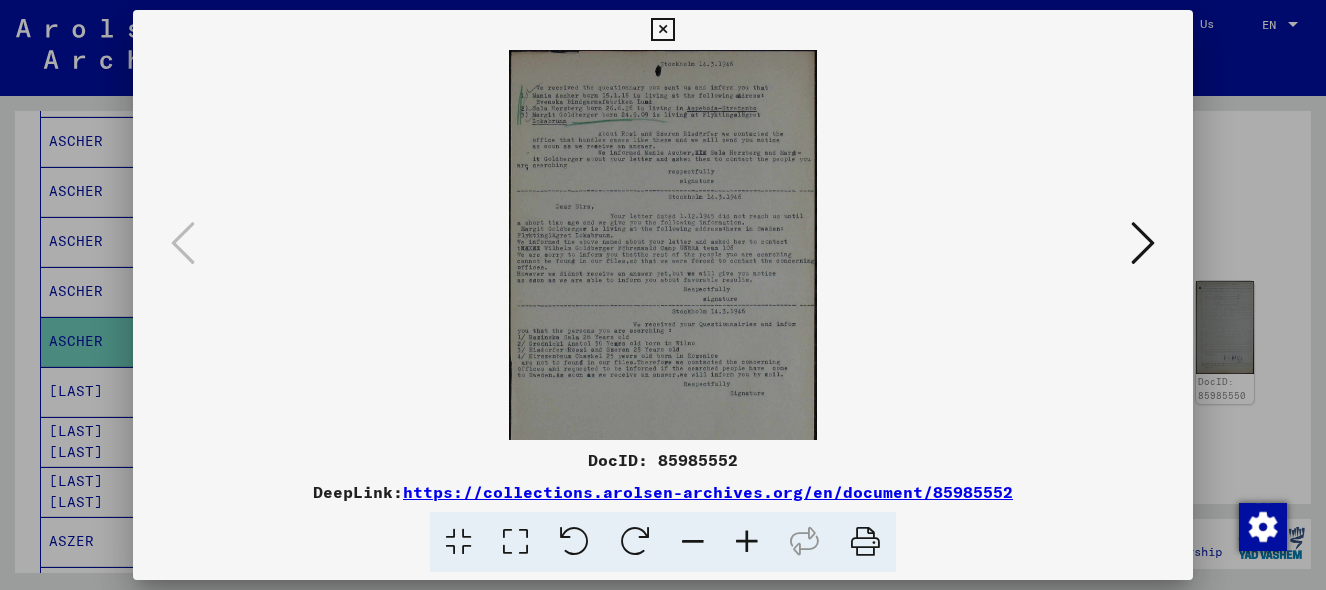 click at bounding box center [747, 542] 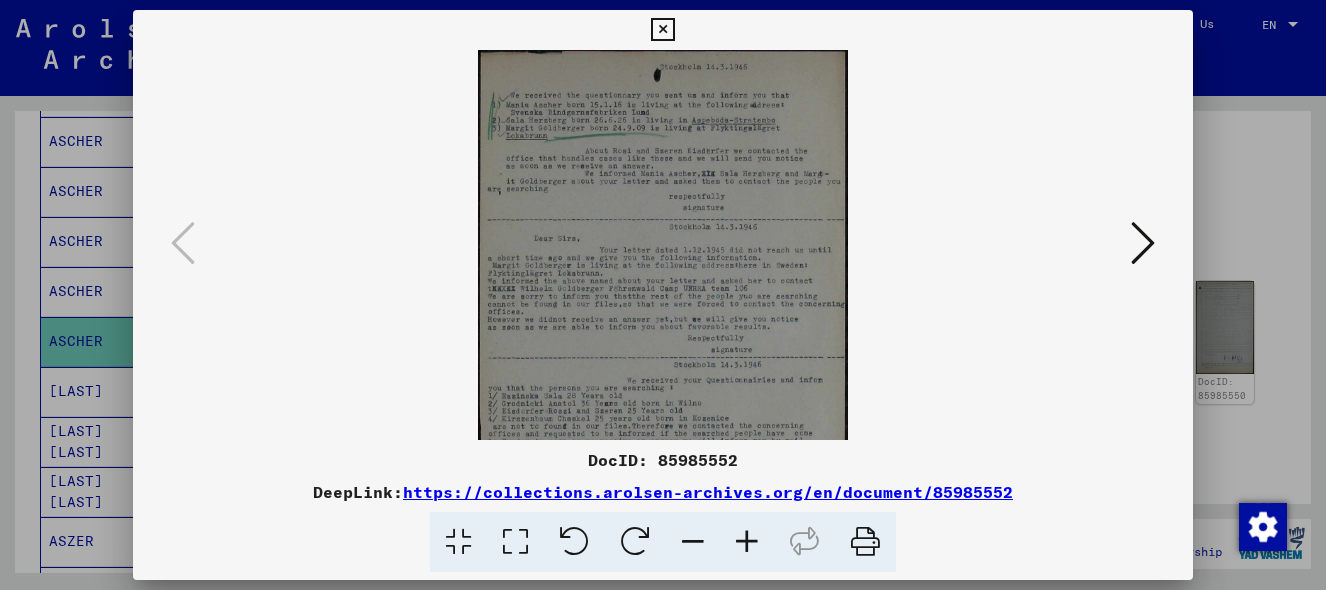 click at bounding box center [747, 542] 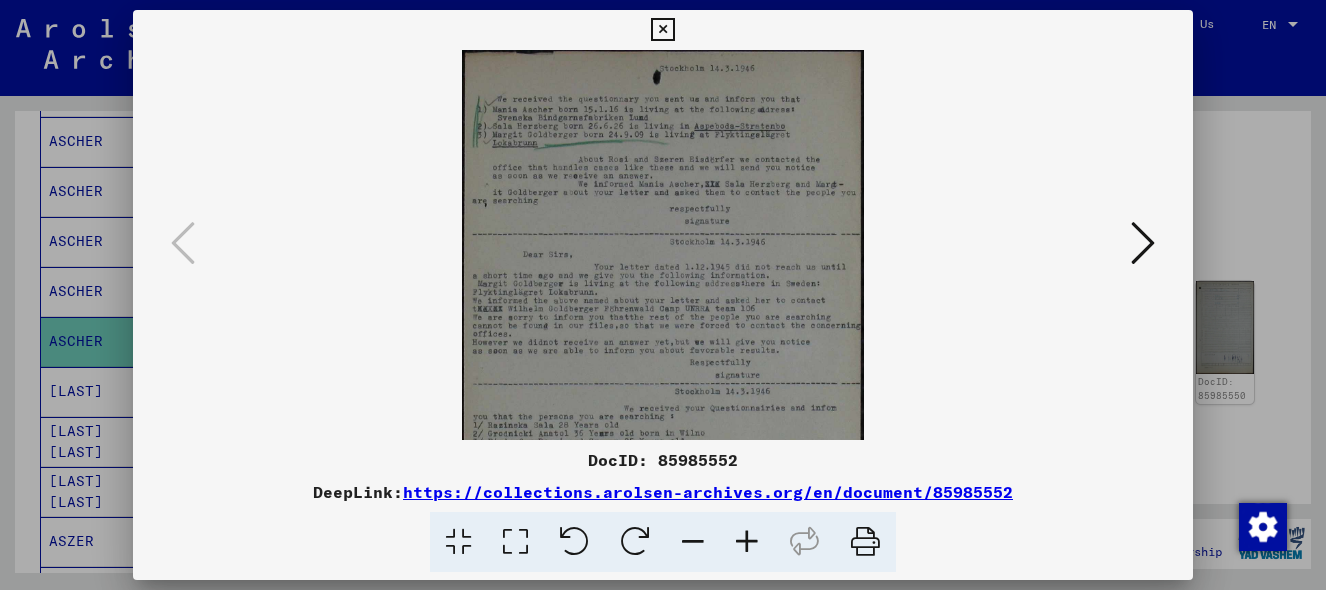 click at bounding box center [747, 542] 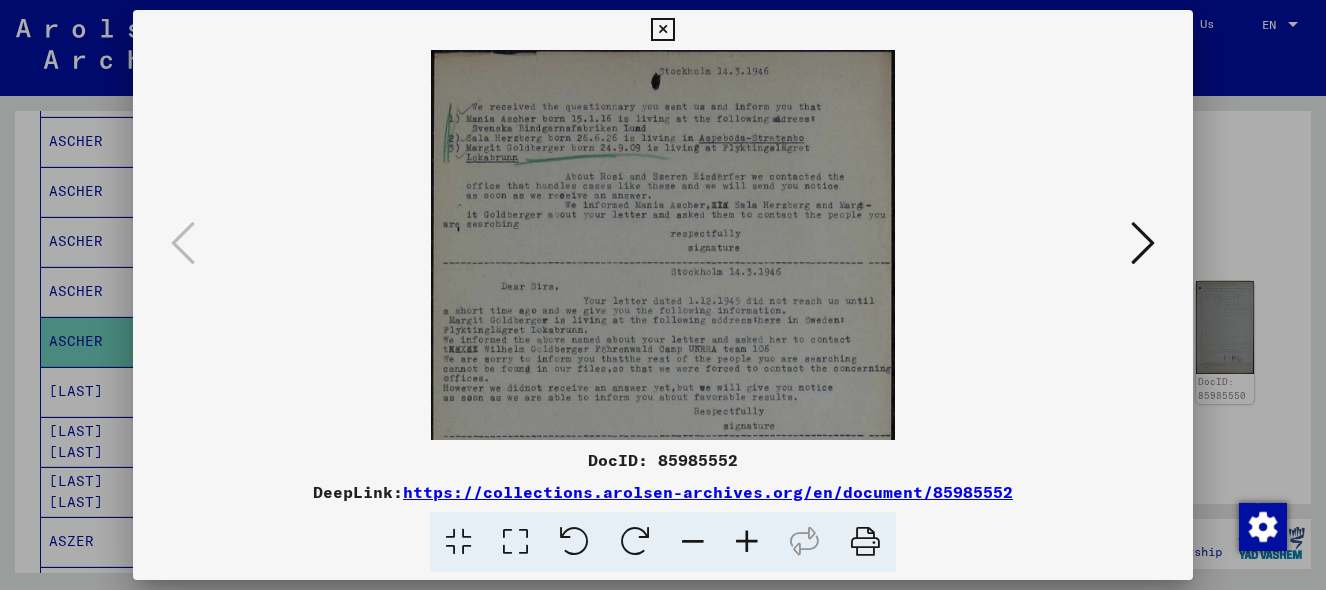 click at bounding box center (747, 542) 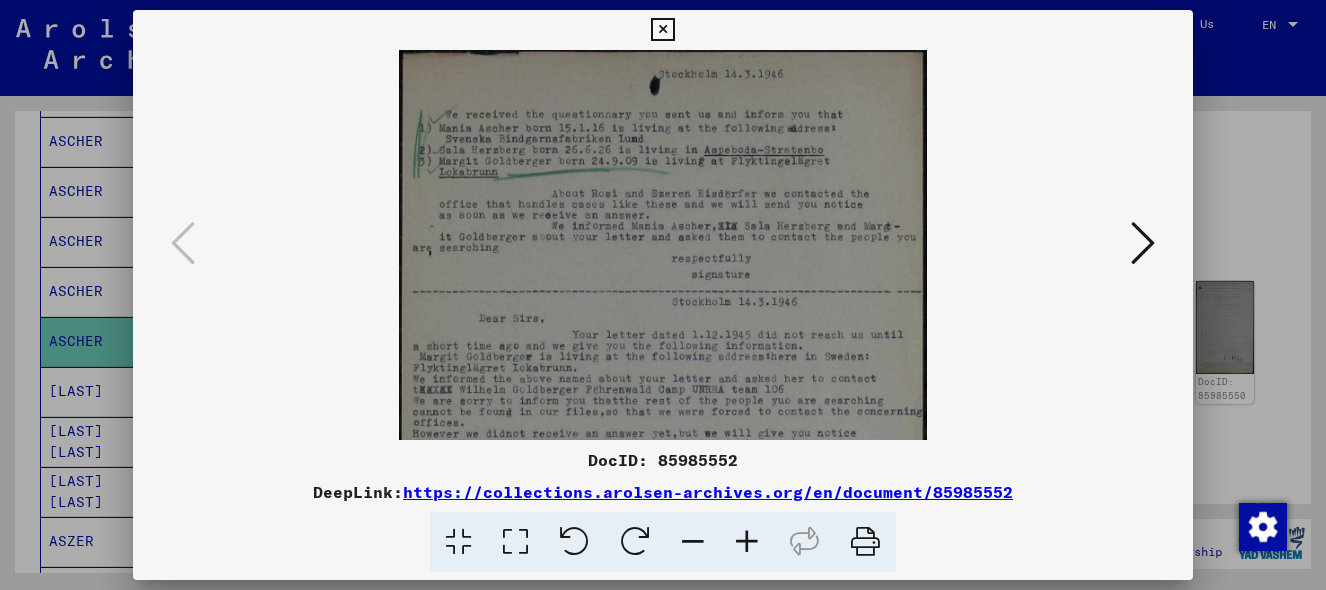 click at bounding box center (747, 542) 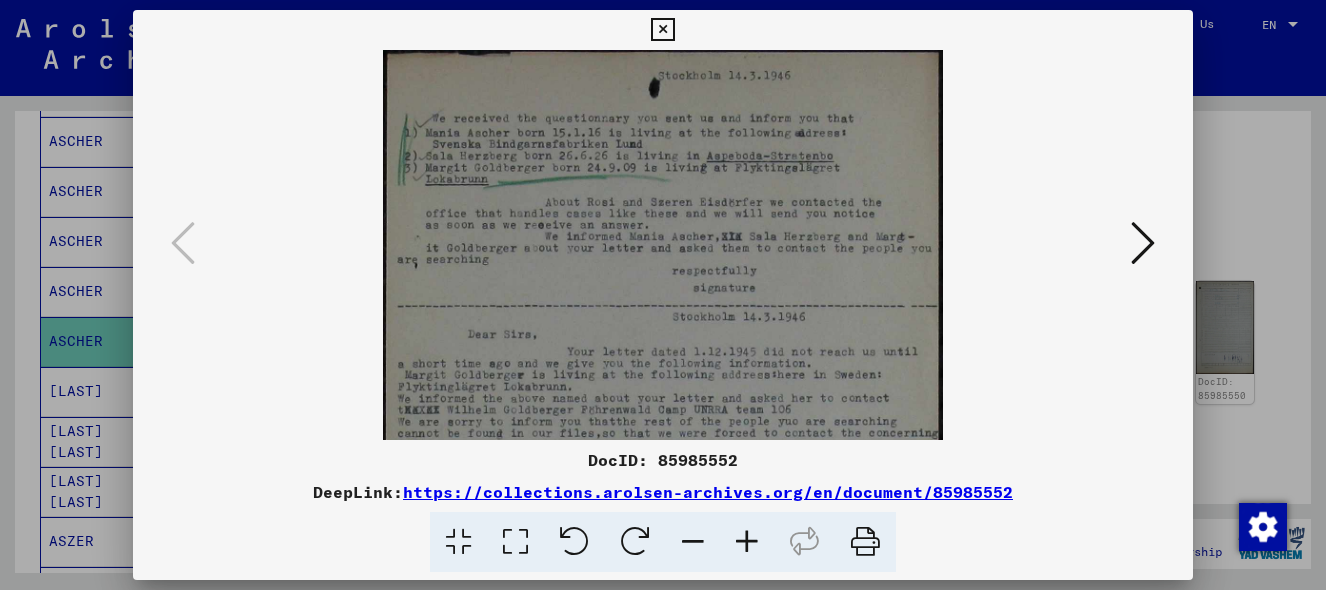 click at bounding box center [747, 542] 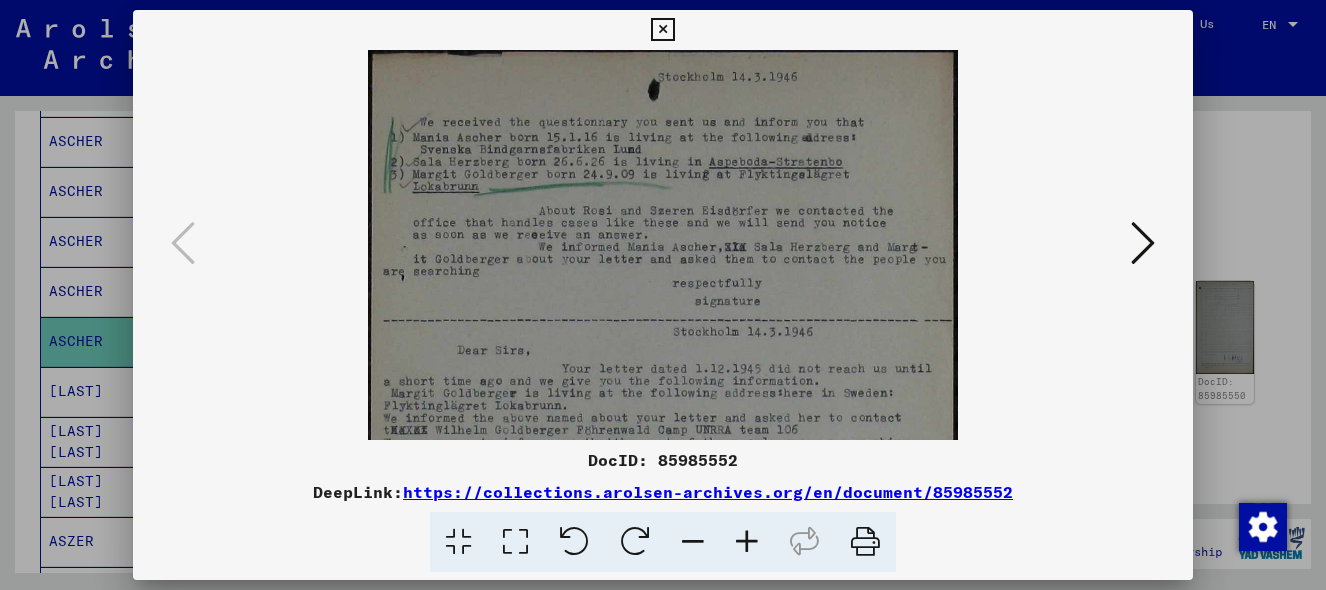 click at bounding box center (747, 542) 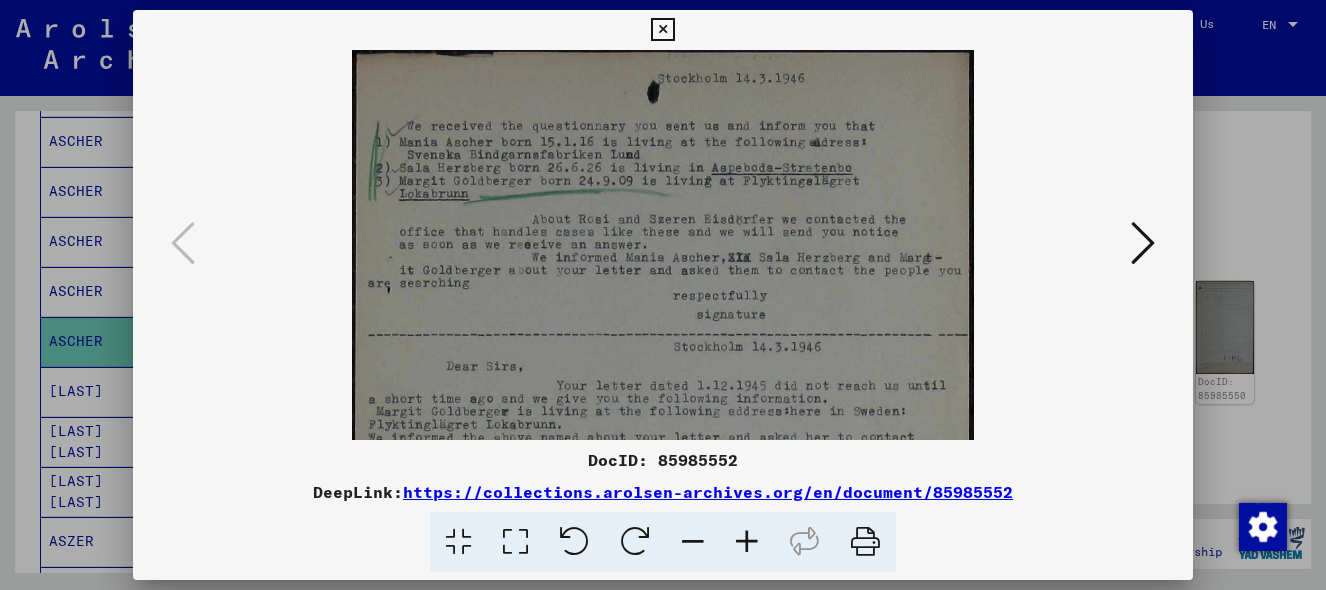 click at bounding box center (747, 542) 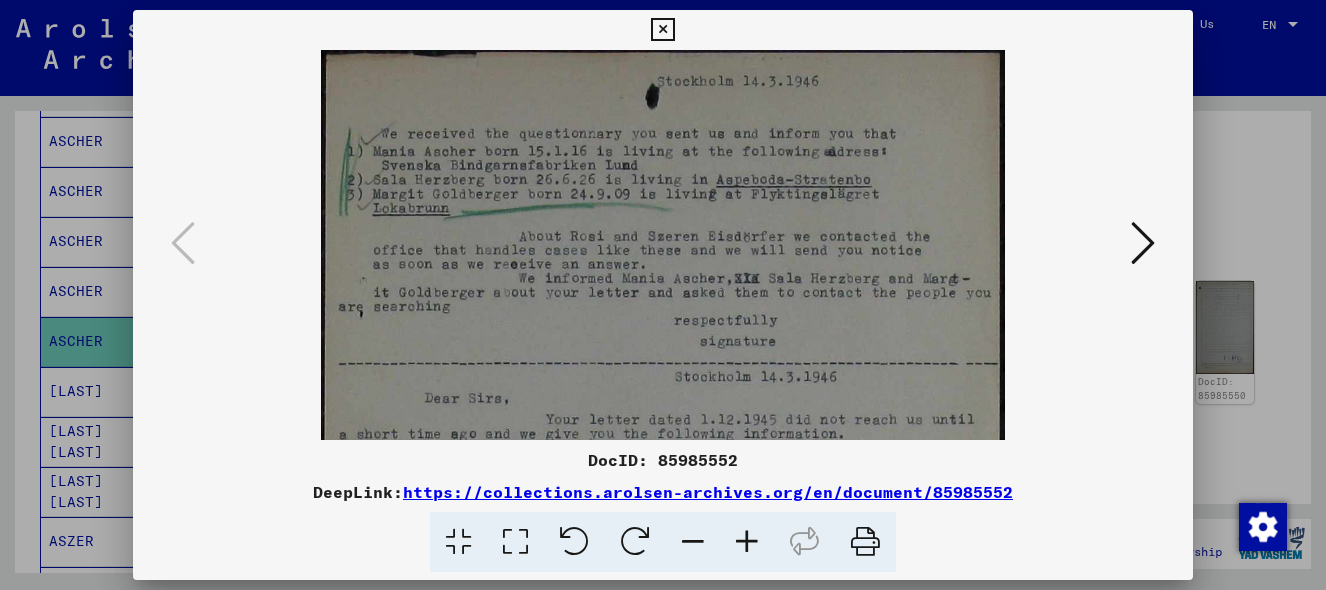 click at bounding box center (747, 542) 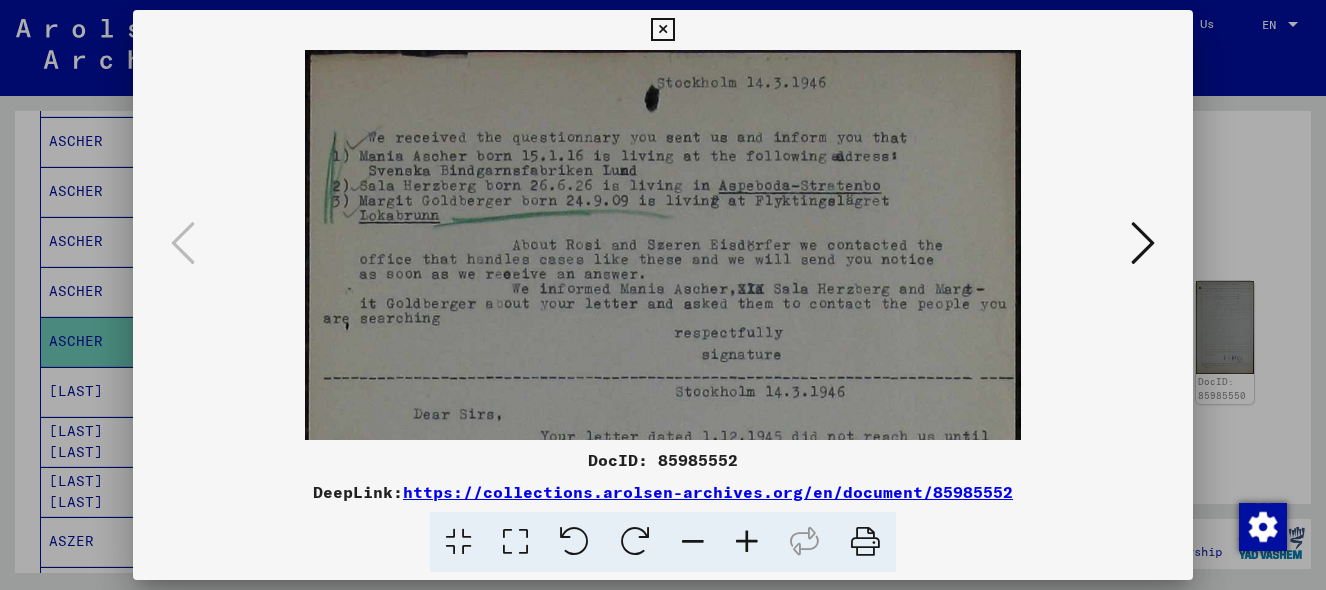 click at bounding box center [747, 542] 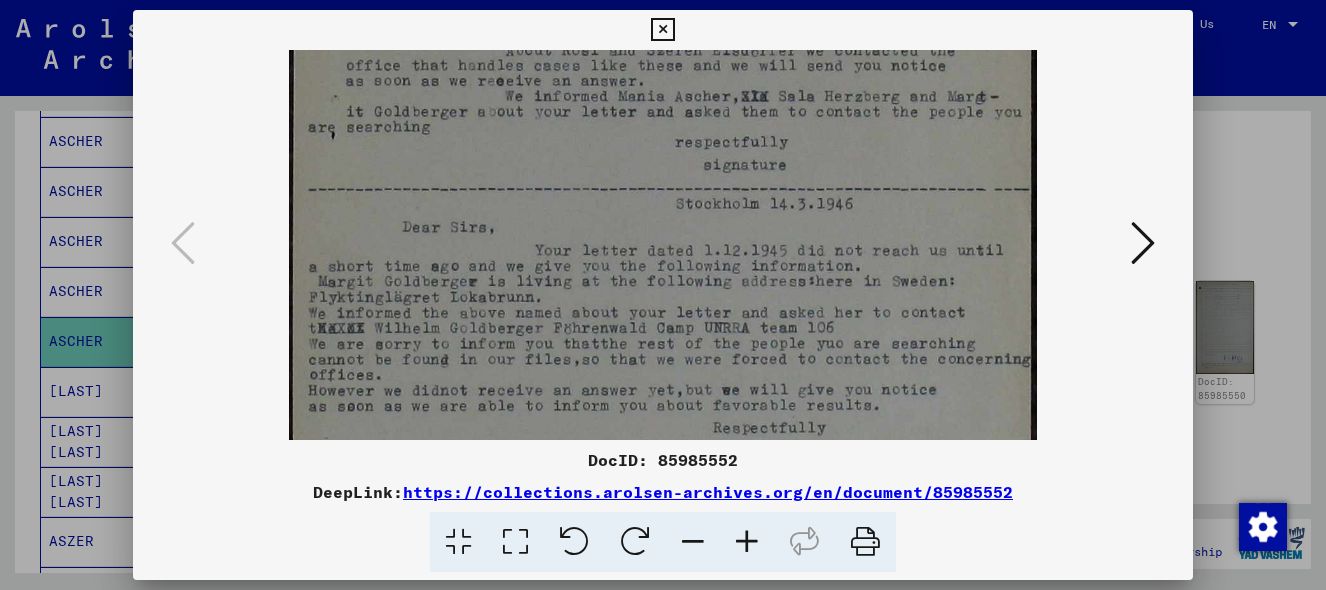 drag, startPoint x: 570, startPoint y: 345, endPoint x: 585, endPoint y: 145, distance: 200.5617 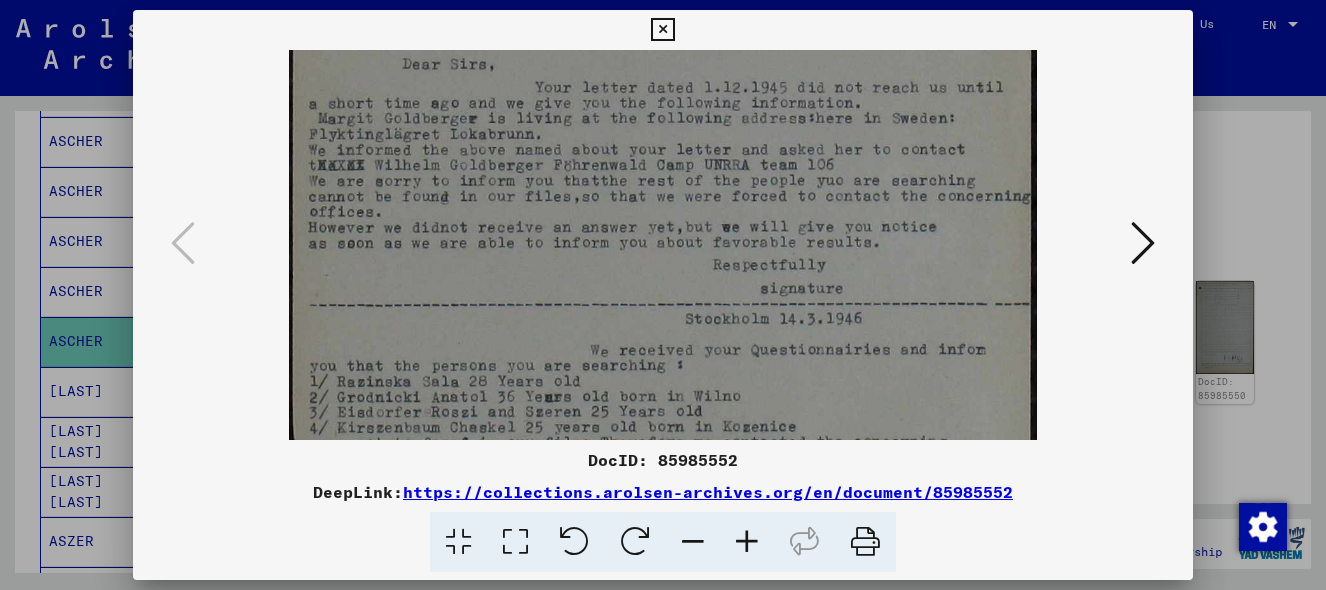 drag, startPoint x: 512, startPoint y: 301, endPoint x: 508, endPoint y: 138, distance: 163.04907 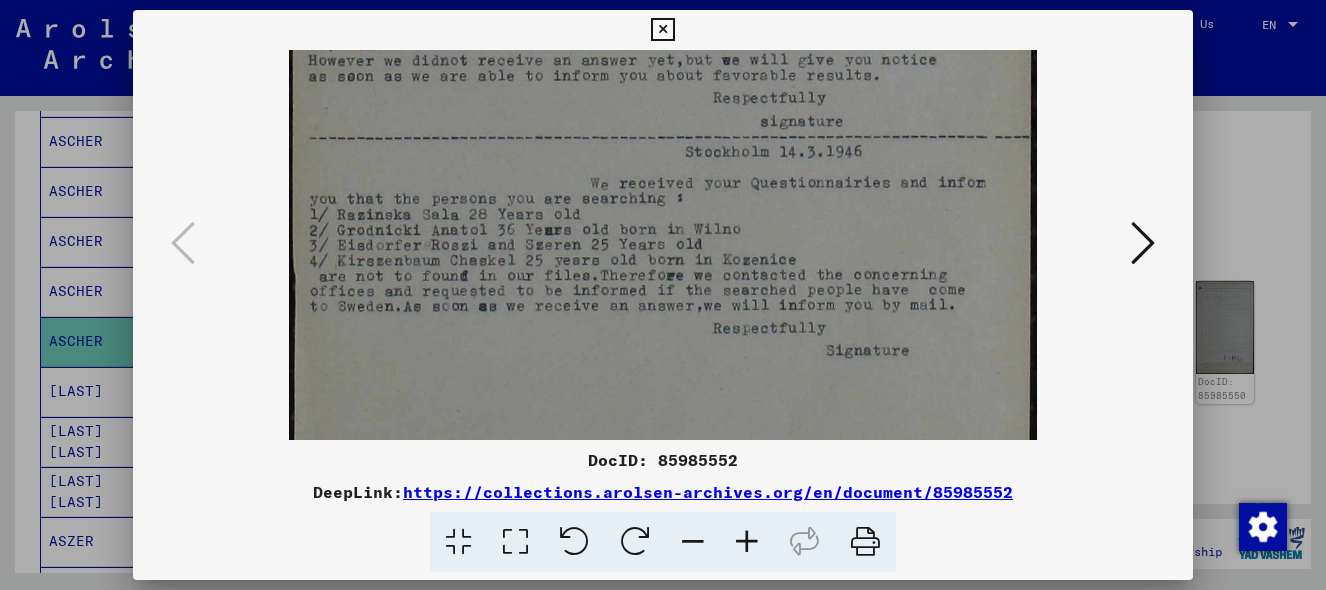 scroll, scrollTop: 535, scrollLeft: 0, axis: vertical 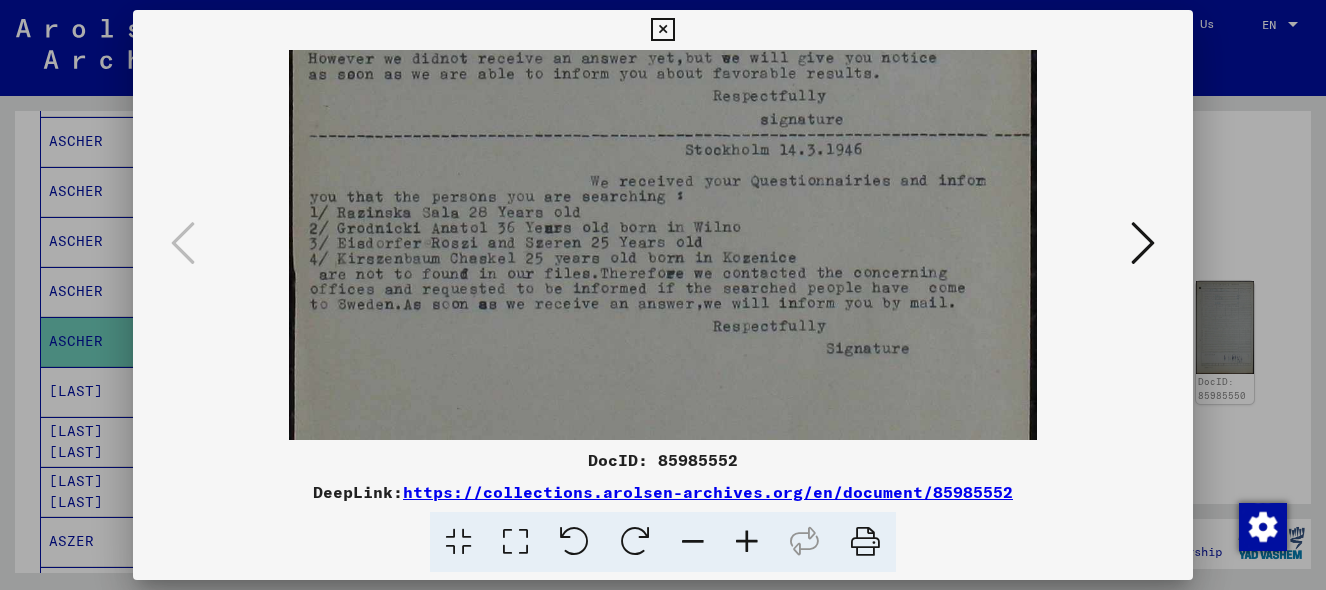 drag, startPoint x: 508, startPoint y: 186, endPoint x: 519, endPoint y: 15, distance: 171.35344 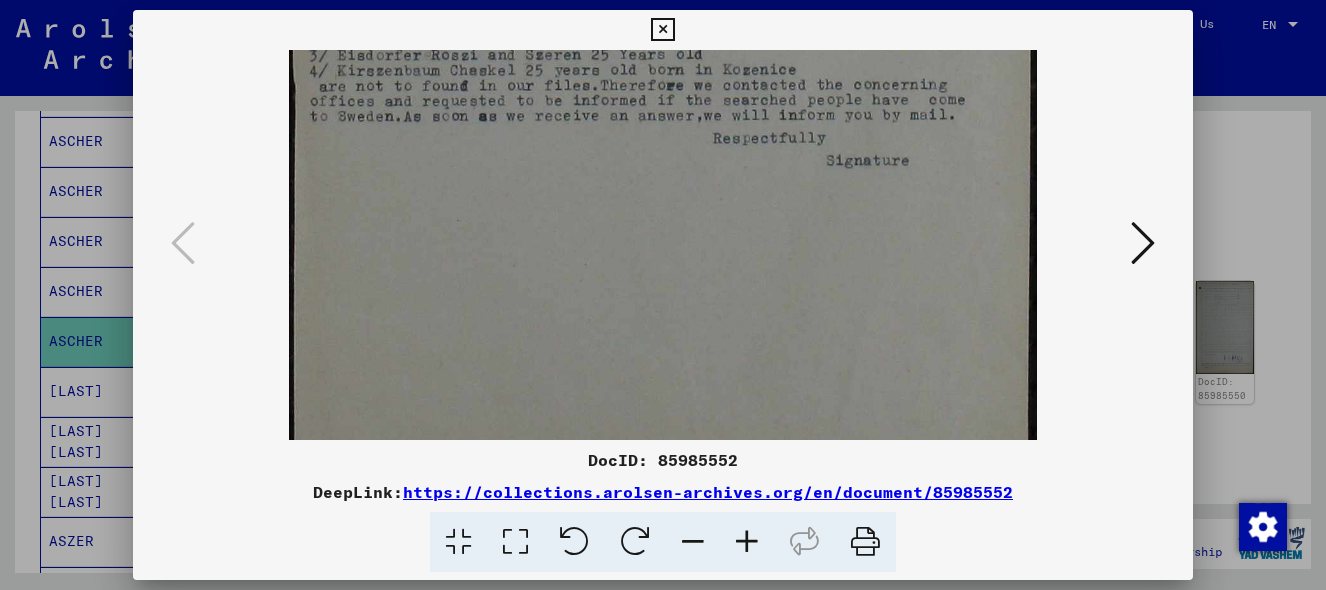 scroll, scrollTop: 728, scrollLeft: 0, axis: vertical 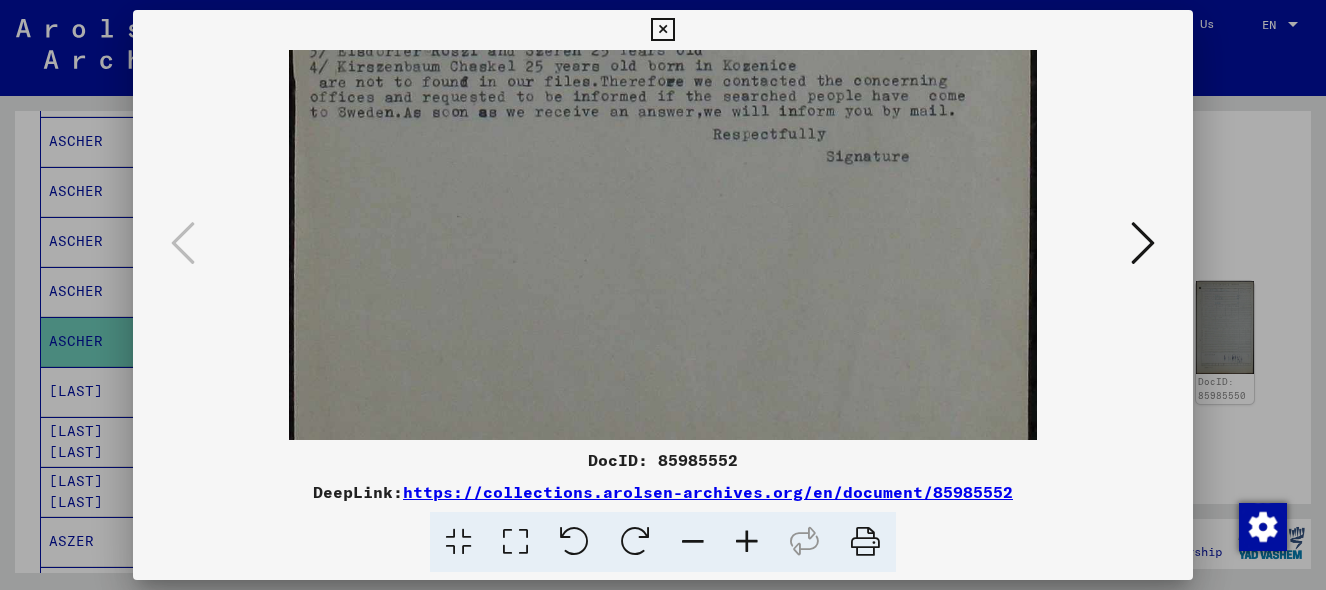 drag, startPoint x: 581, startPoint y: 196, endPoint x: 576, endPoint y: 3, distance: 193.06476 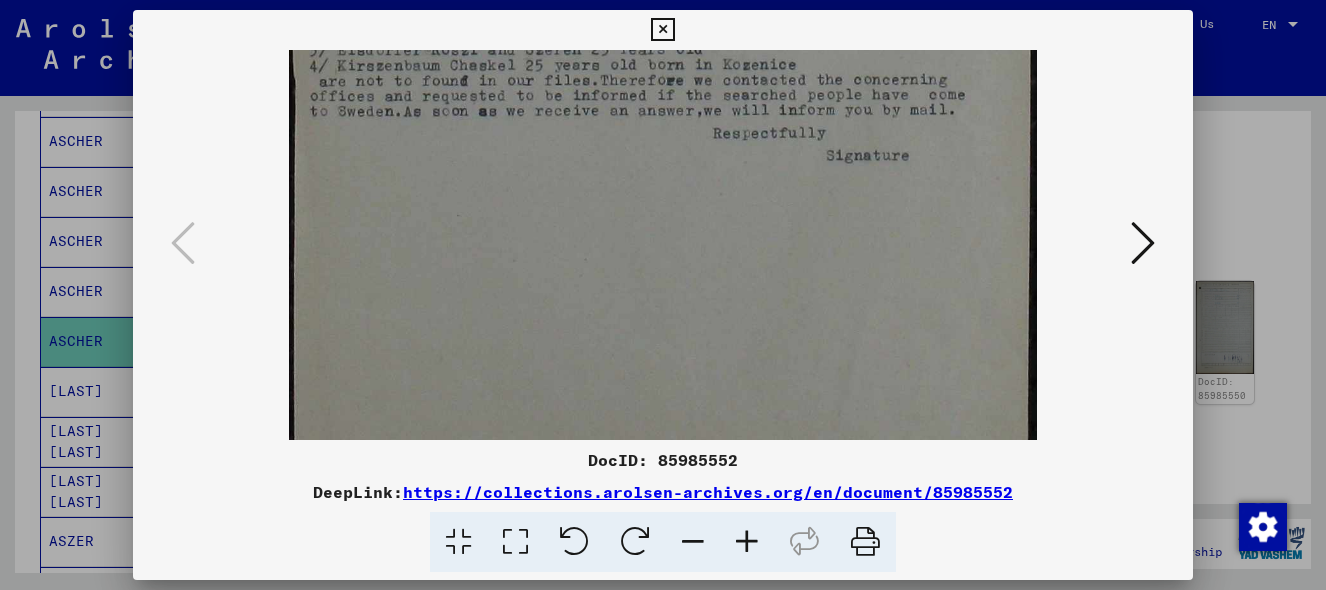 click at bounding box center (662, 30) 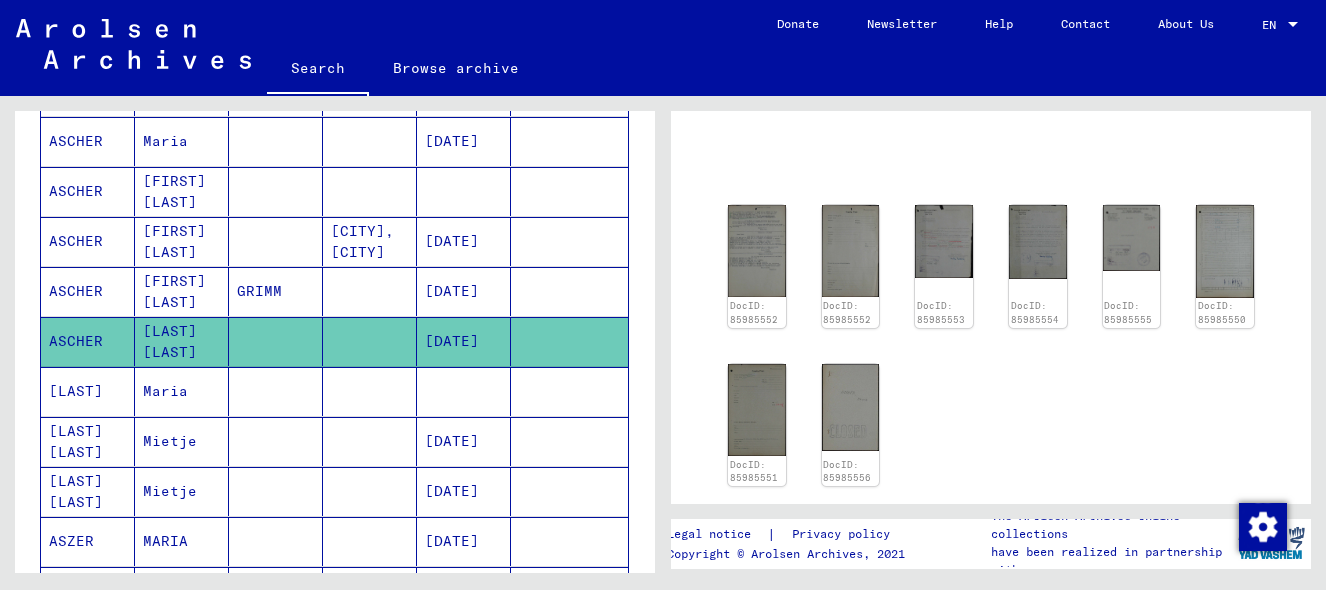 scroll, scrollTop: 164, scrollLeft: 0, axis: vertical 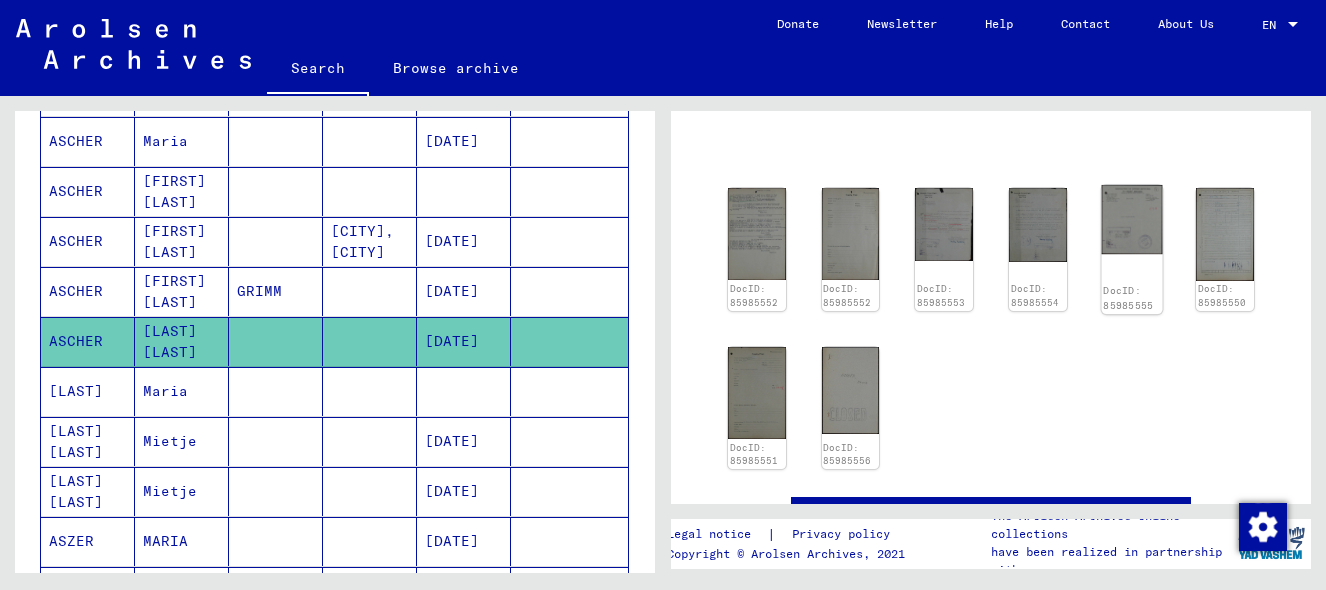 click 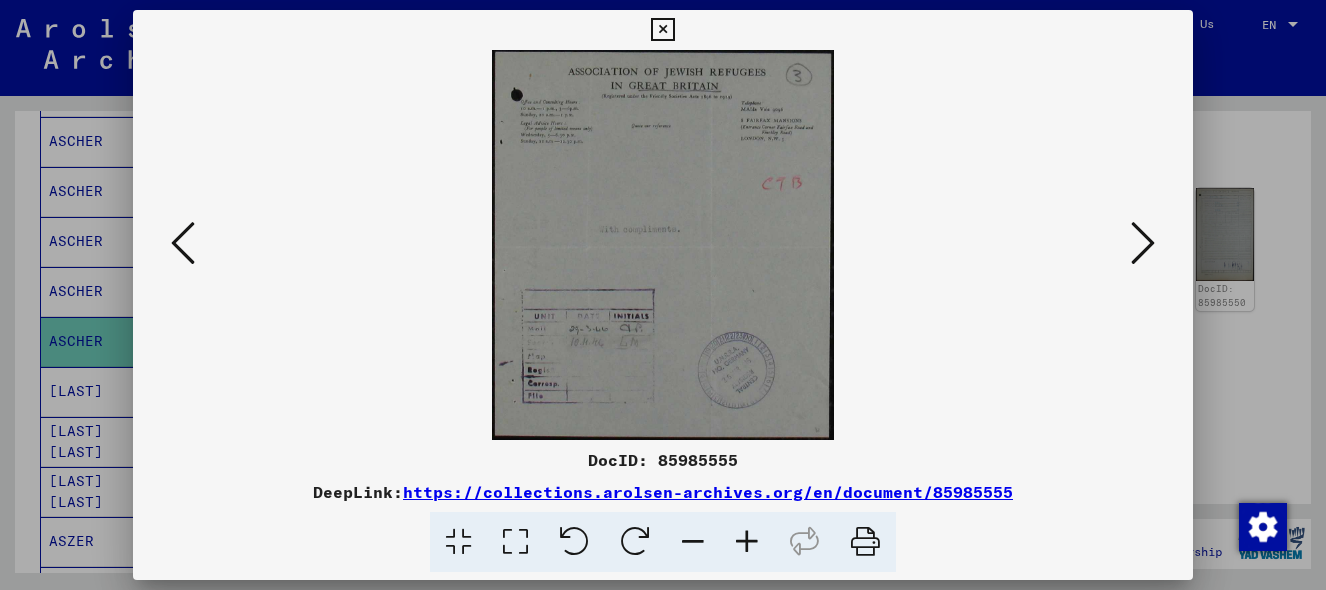 click at bounding box center (747, 542) 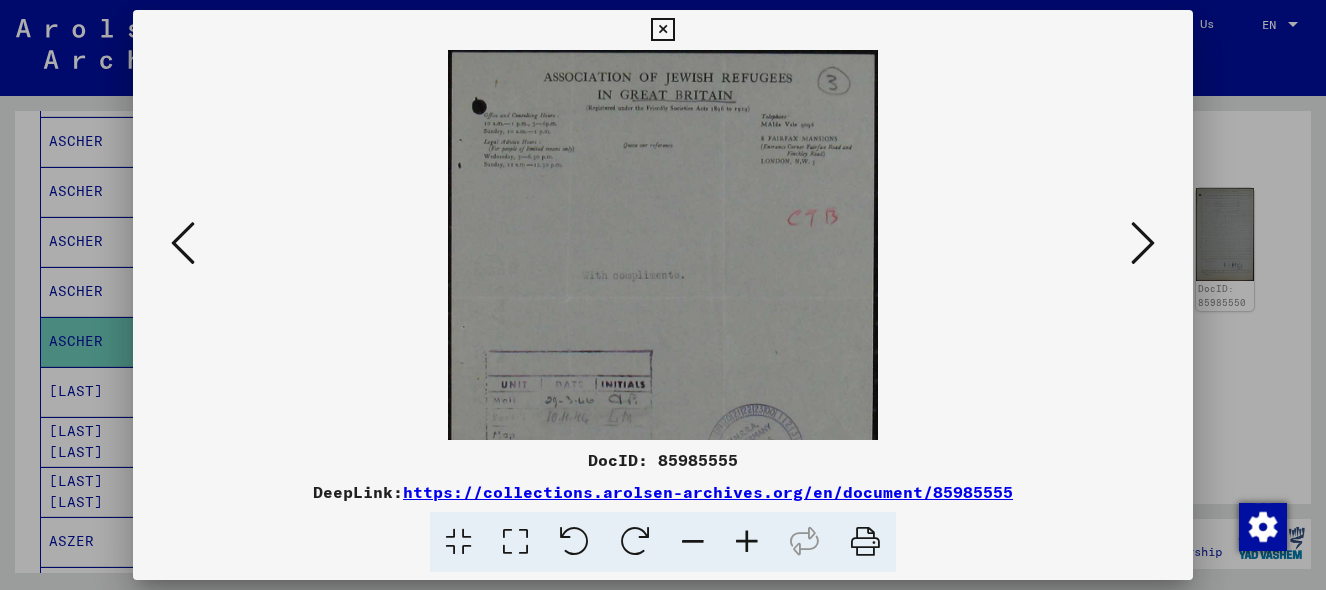 click at bounding box center [747, 542] 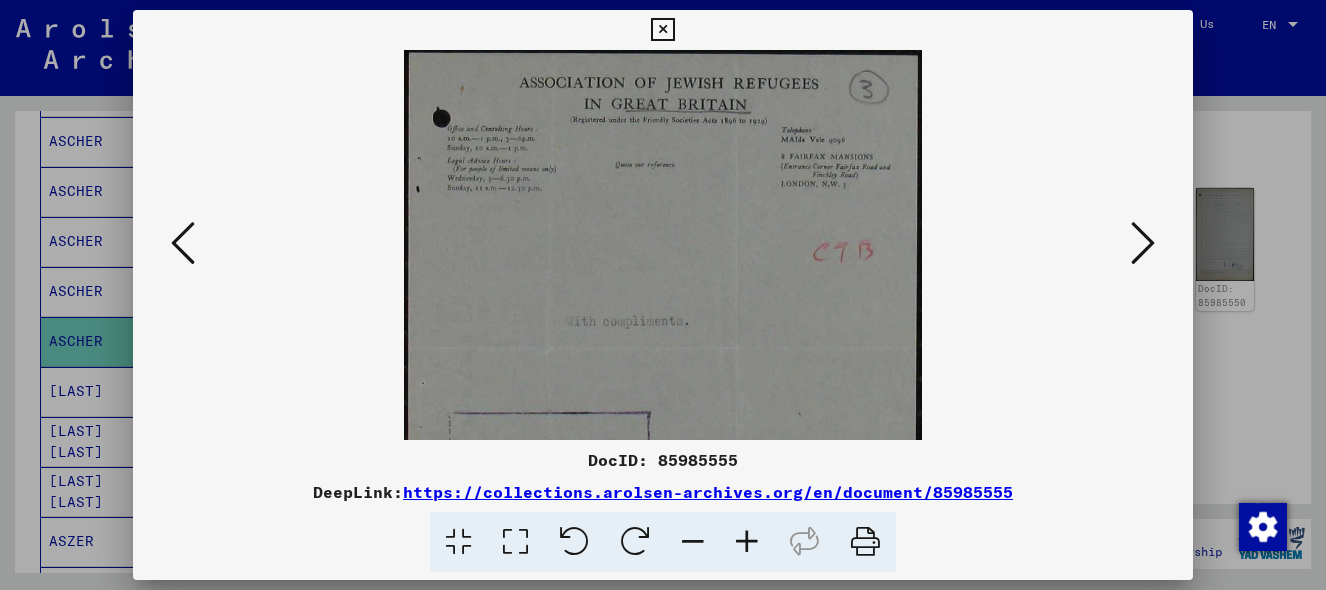click at bounding box center (747, 542) 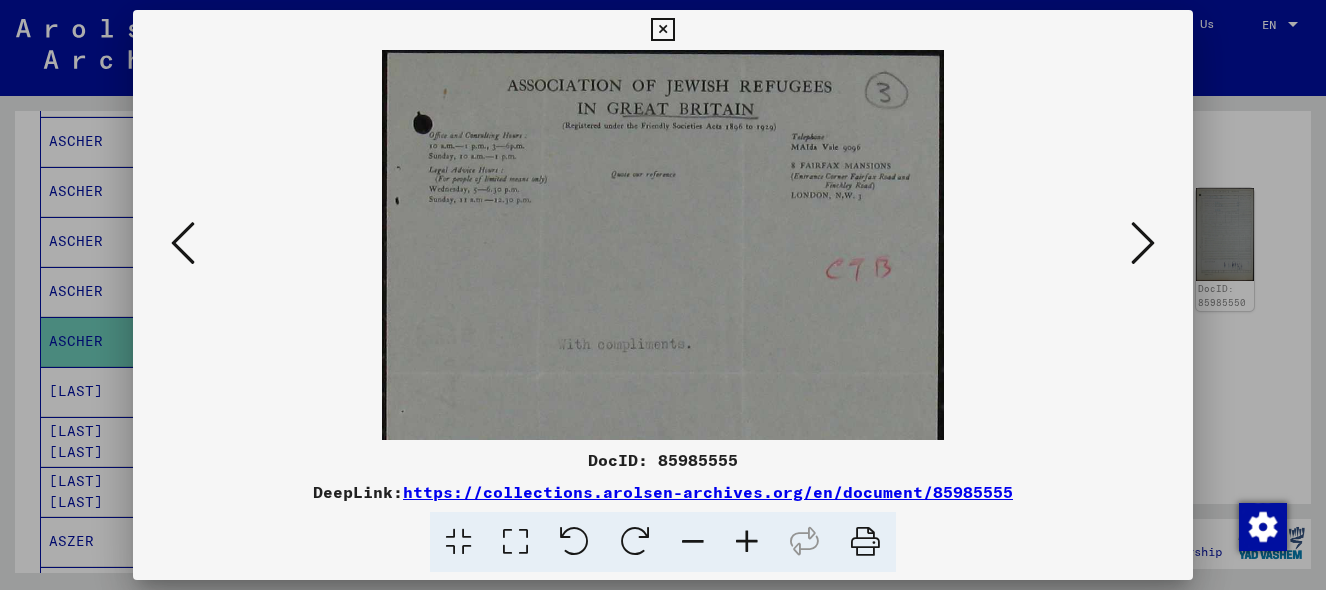 click at bounding box center (747, 542) 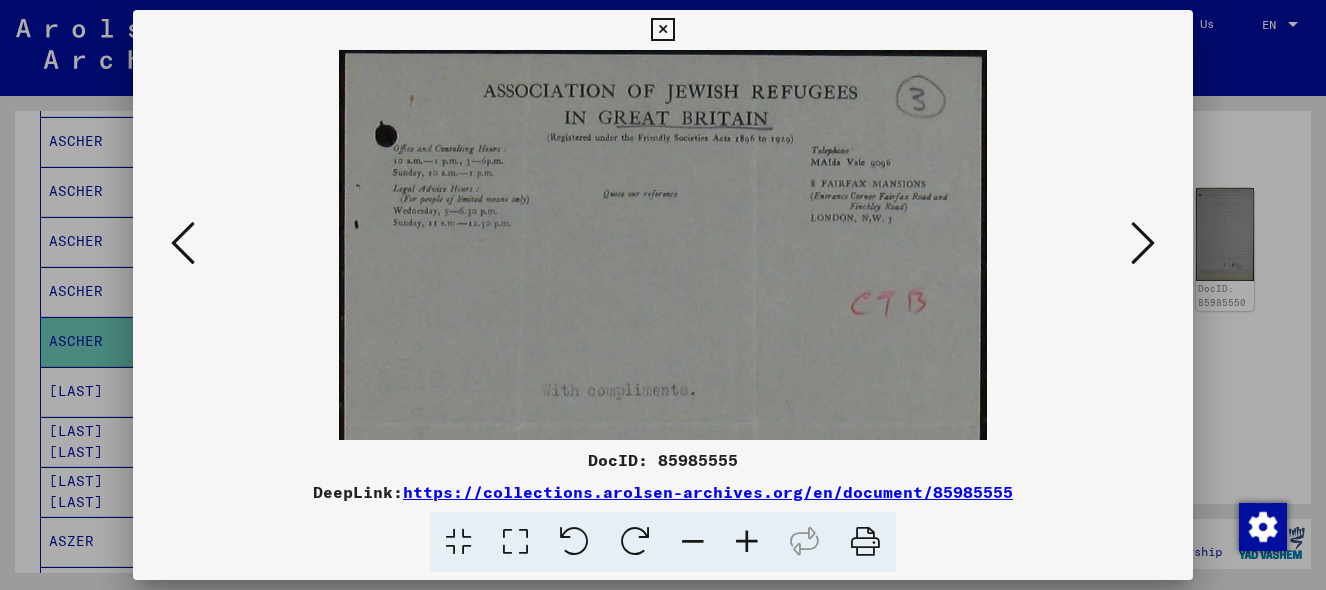 click at bounding box center [747, 542] 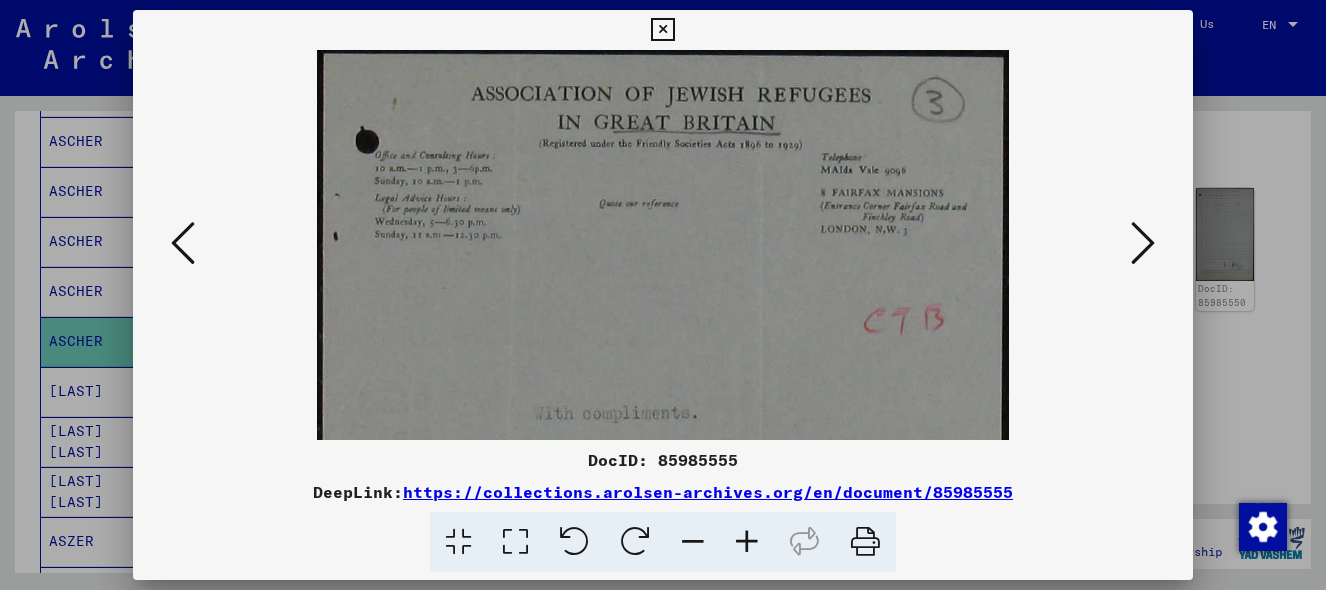 click at bounding box center (747, 542) 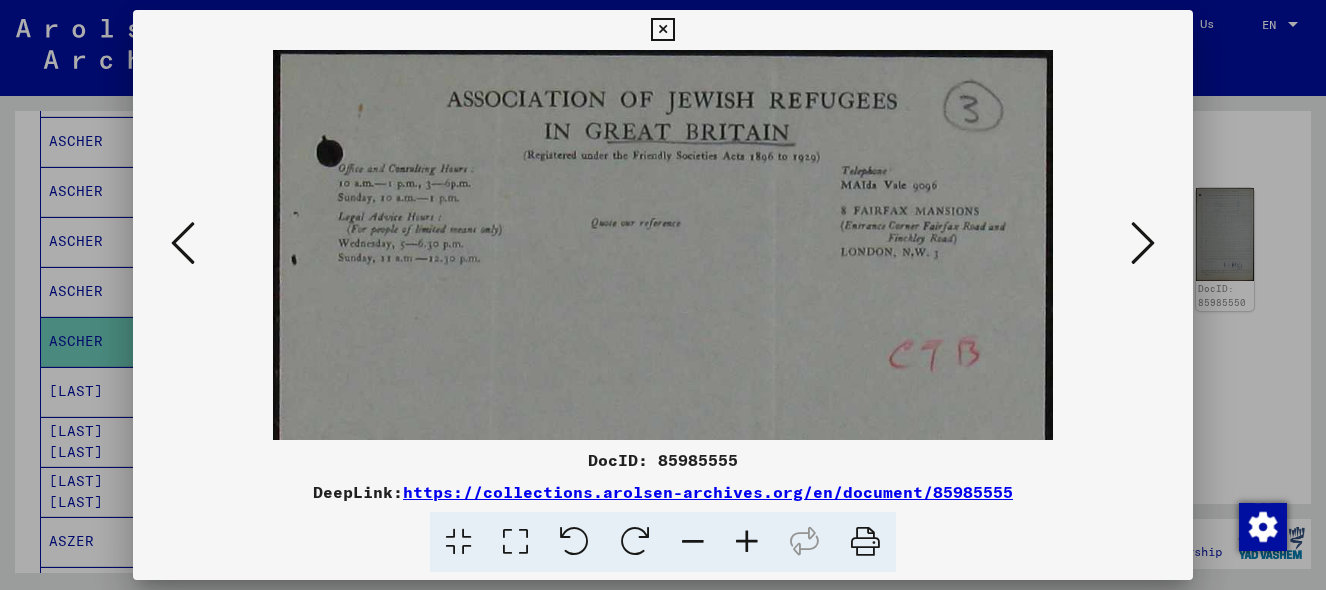 click at bounding box center (747, 542) 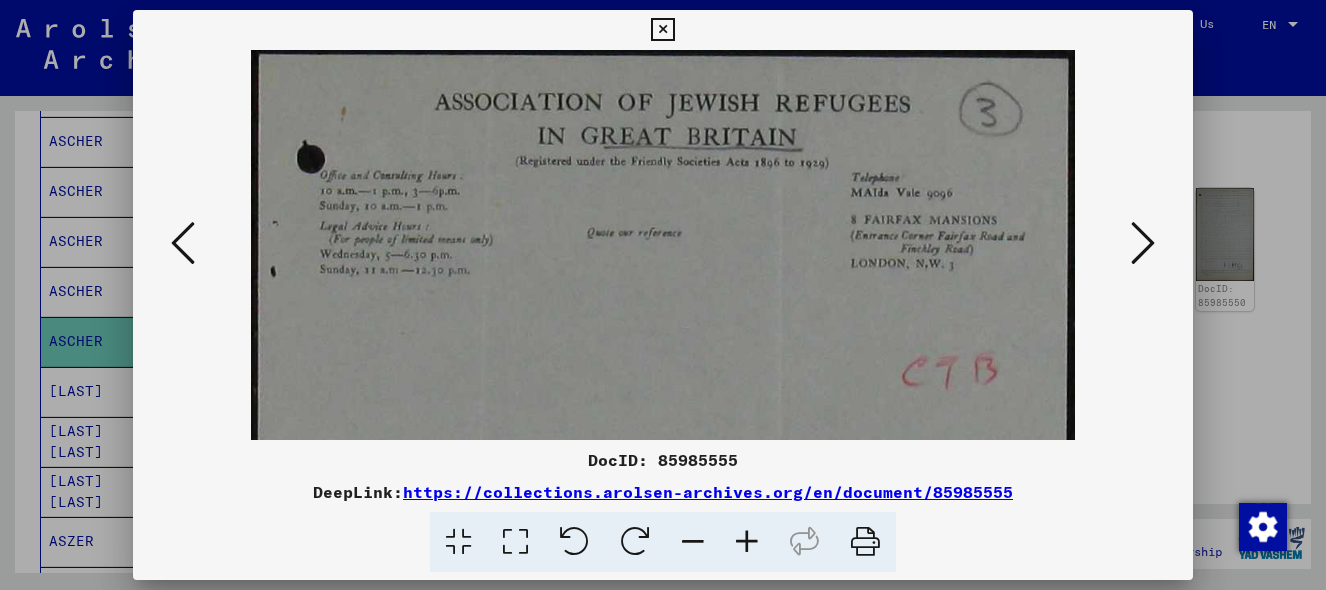 click at bounding box center (747, 542) 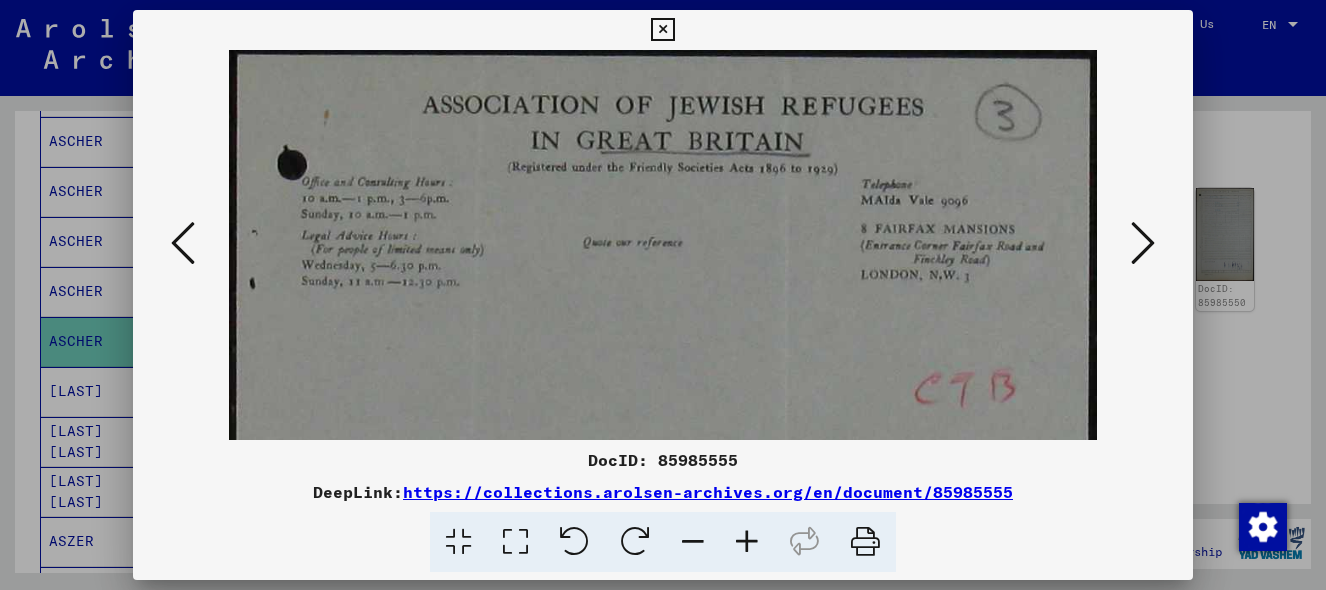 click at bounding box center [663, 295] 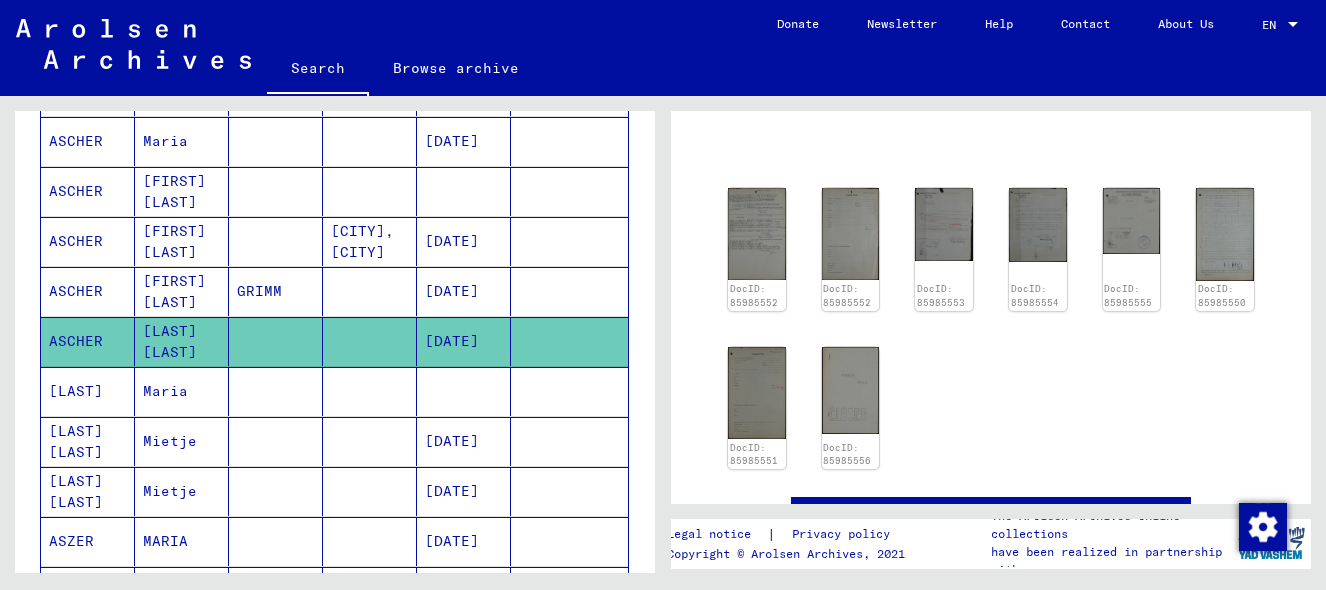 click on "[LAST]" at bounding box center (88, 441) 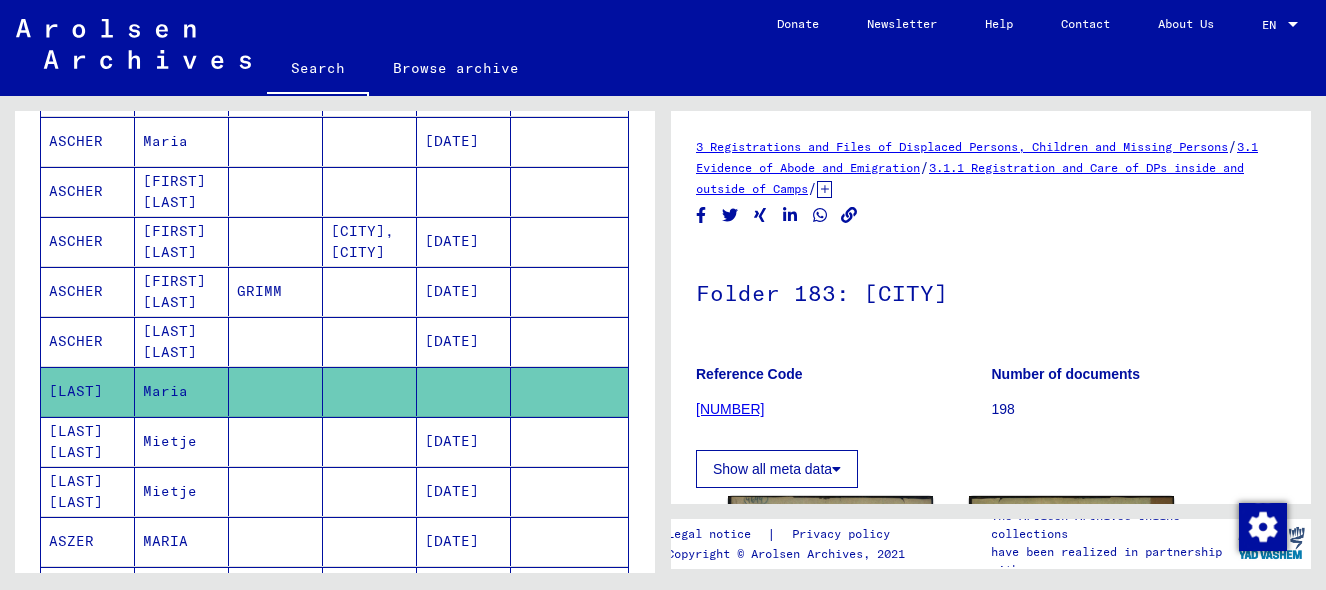 scroll, scrollTop: 0, scrollLeft: 0, axis: both 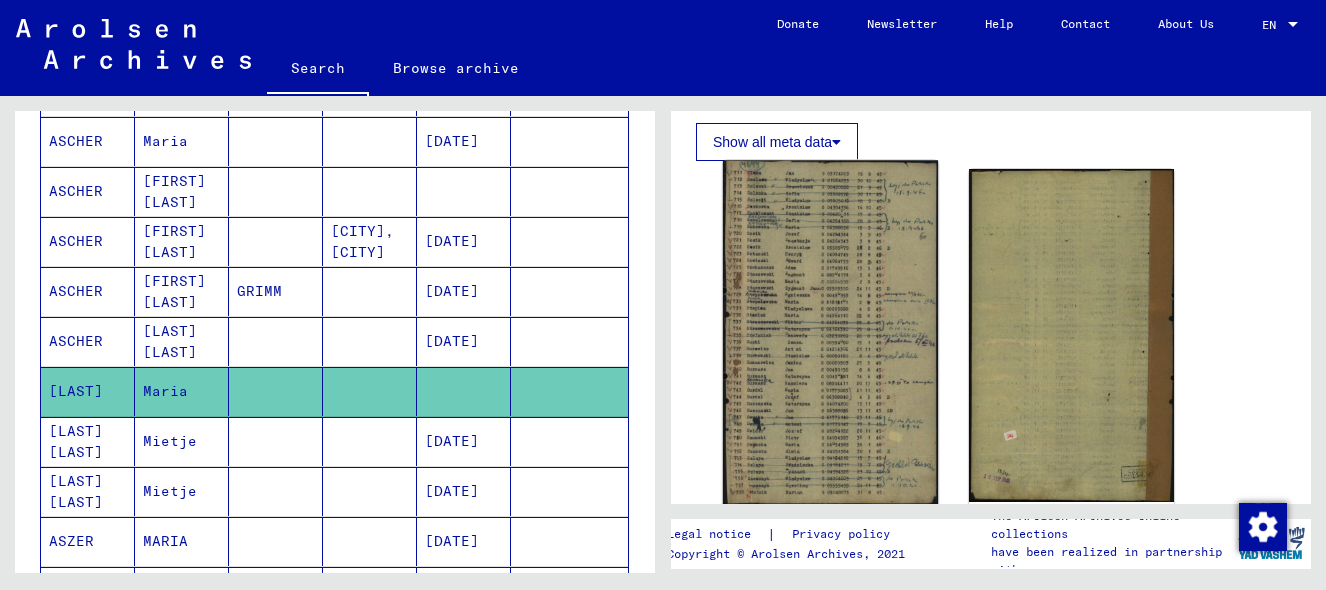 click 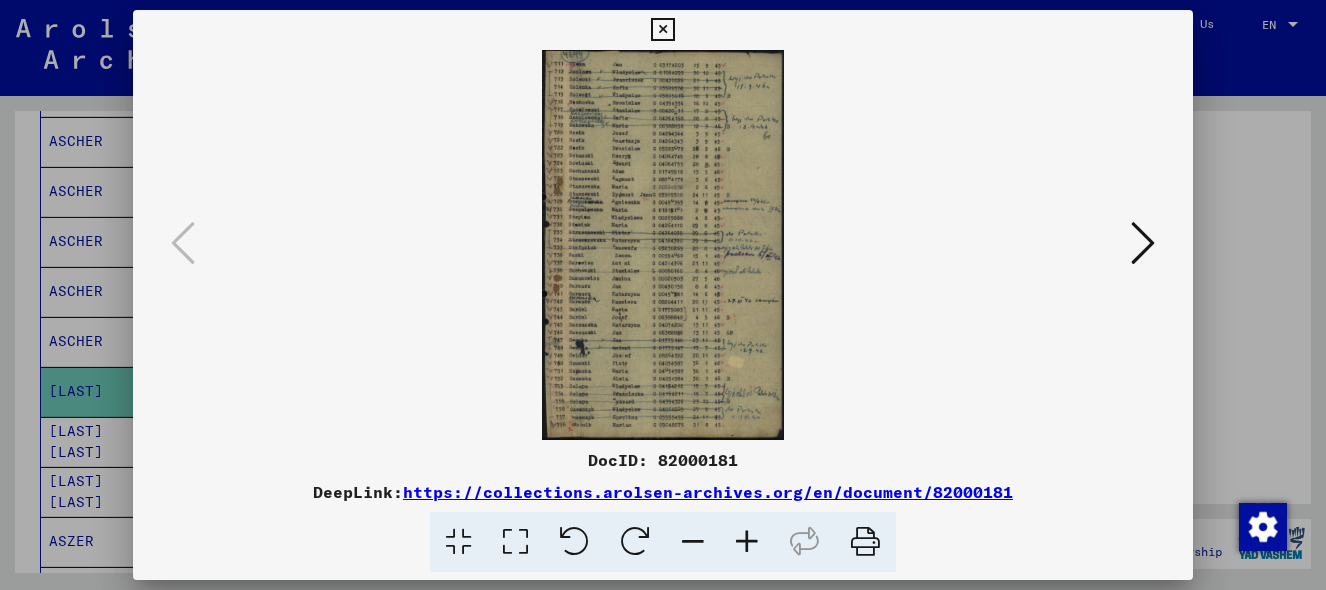 click at bounding box center [747, 542] 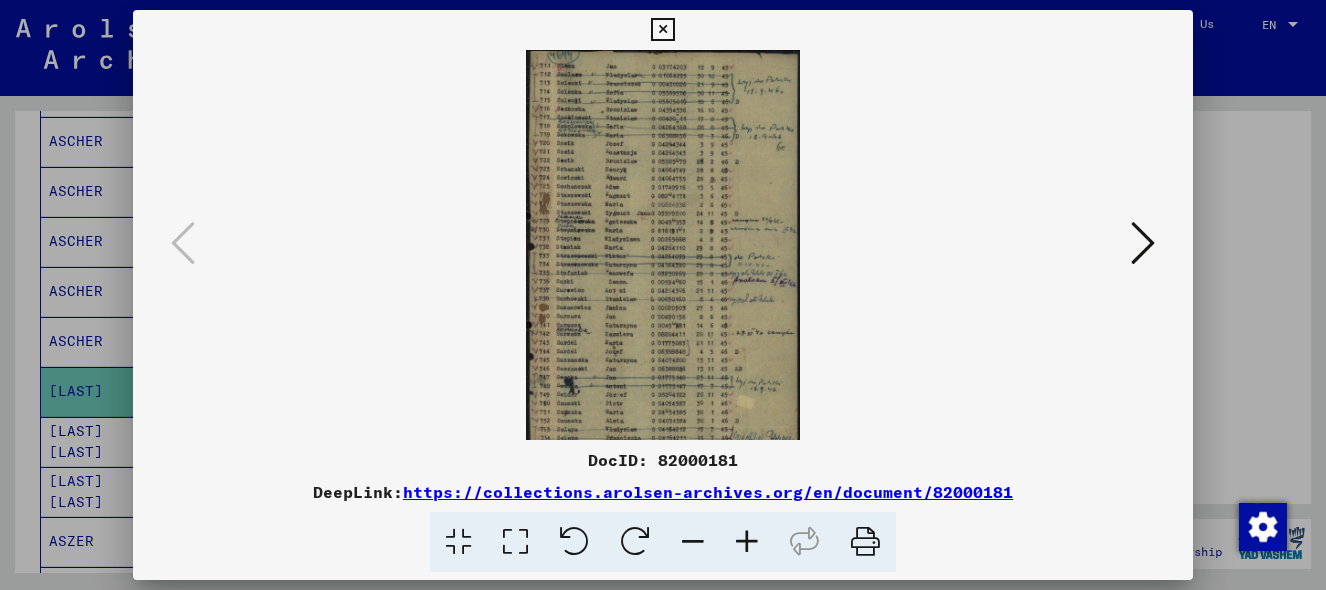 click at bounding box center (747, 542) 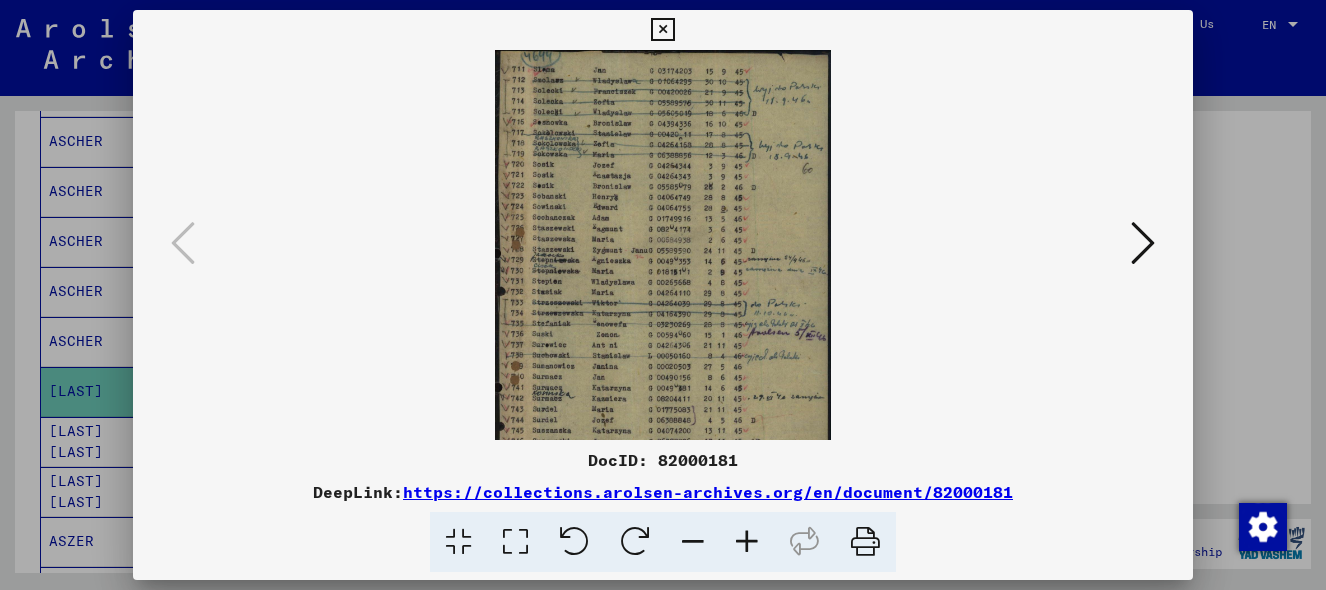 click at bounding box center (747, 542) 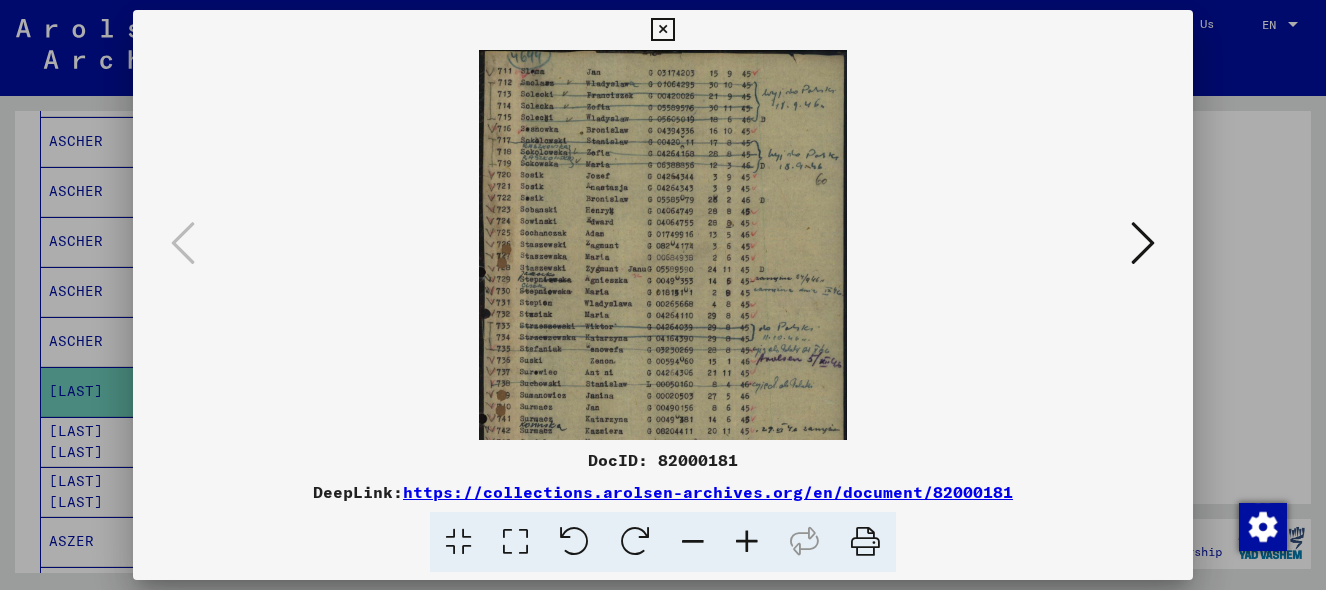 click at bounding box center (747, 542) 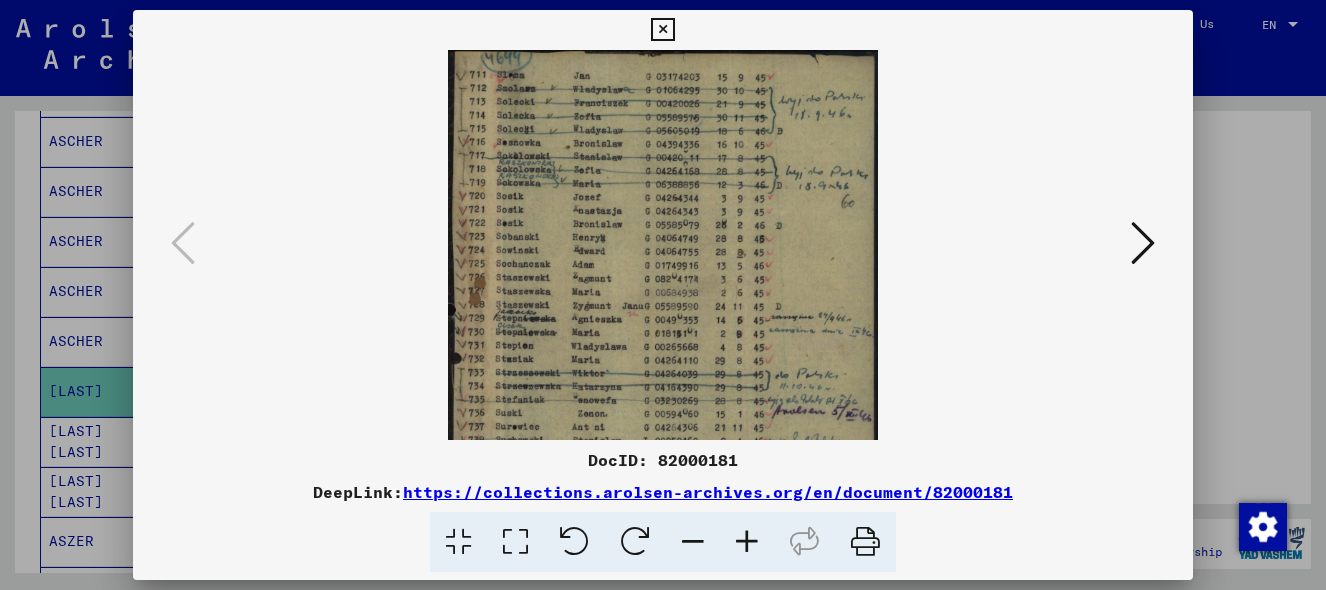 click at bounding box center (747, 542) 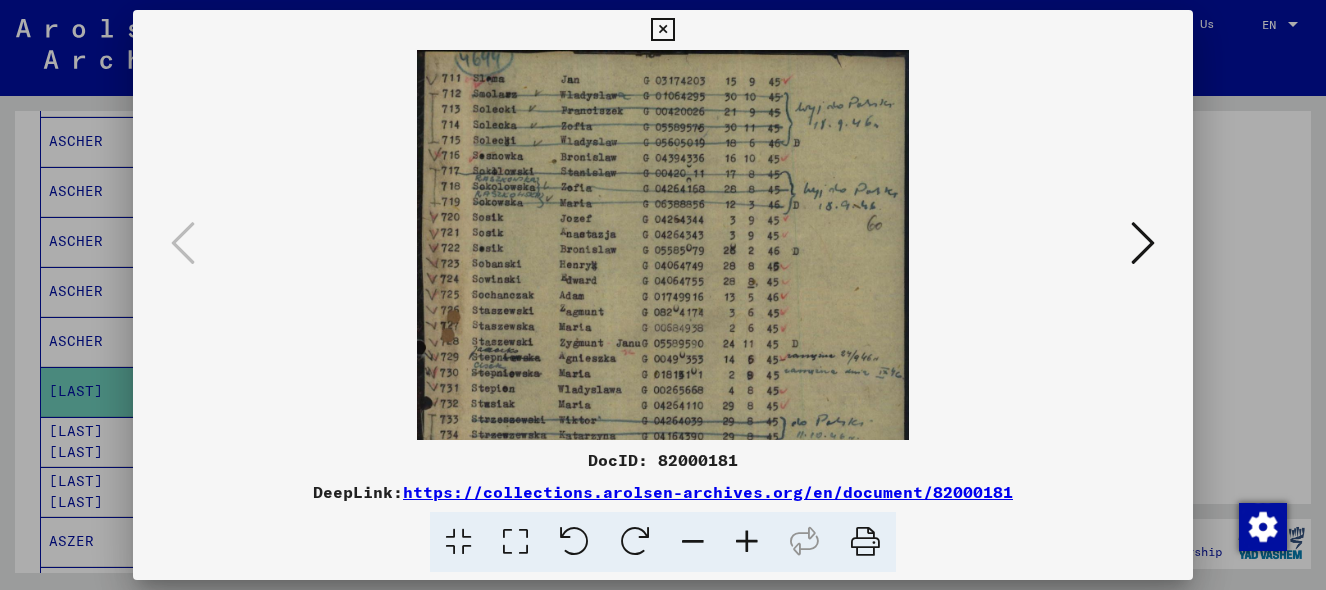 click at bounding box center [747, 542] 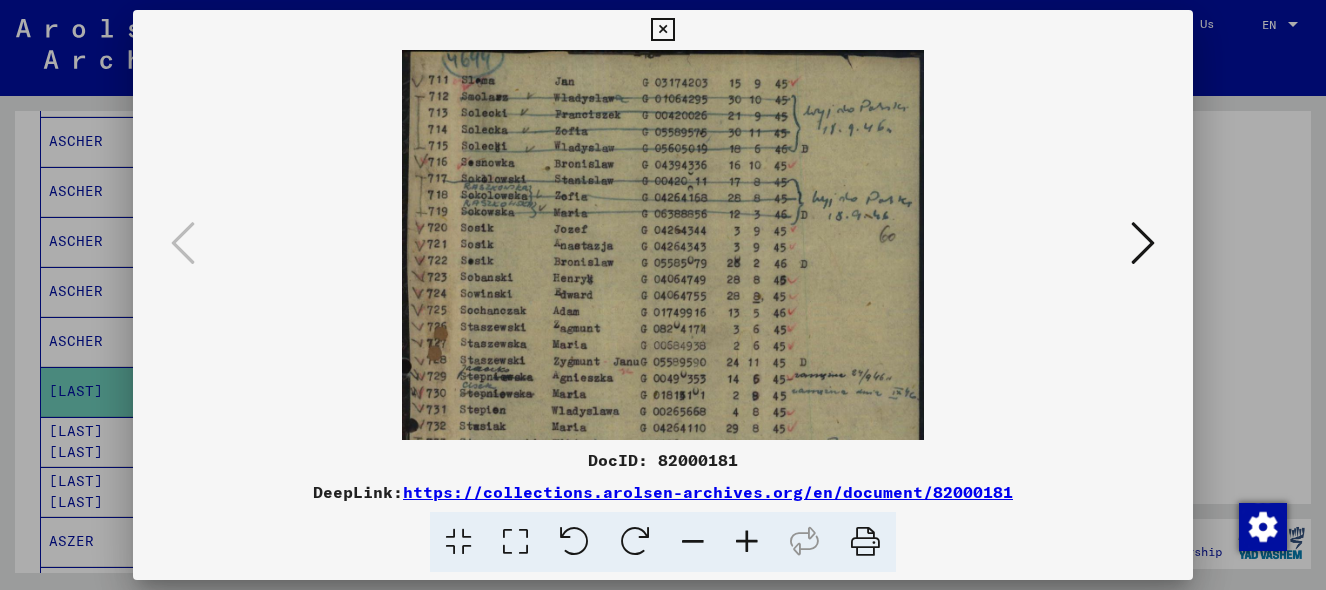 click at bounding box center (747, 542) 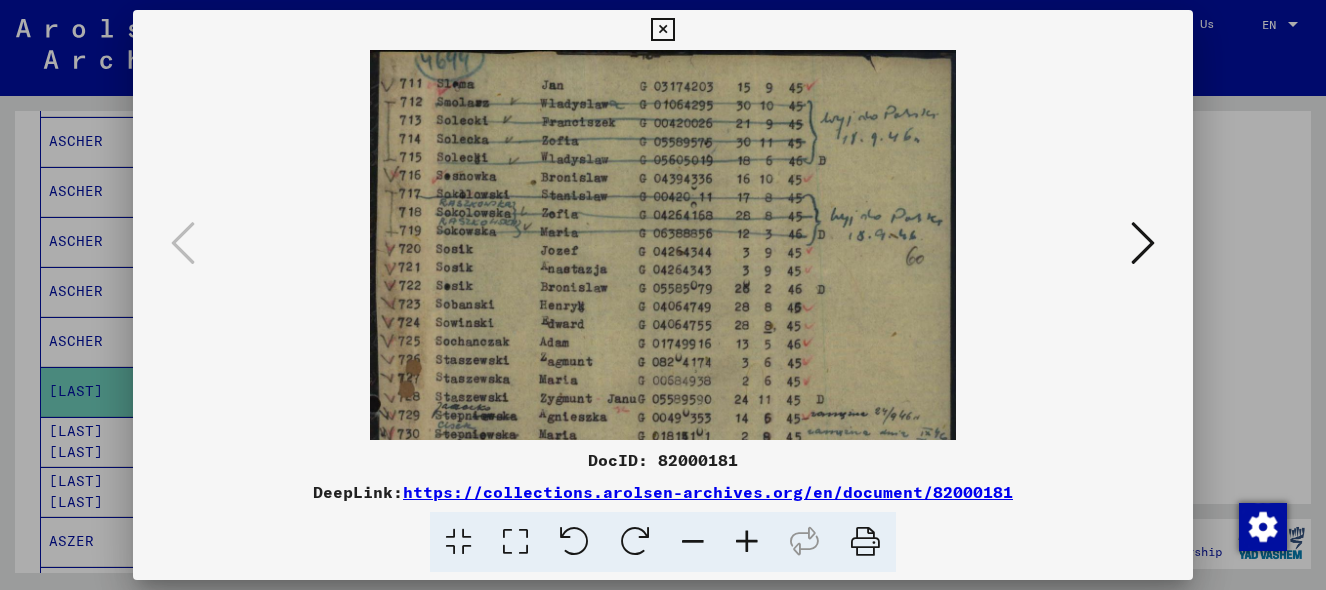 click at bounding box center (747, 542) 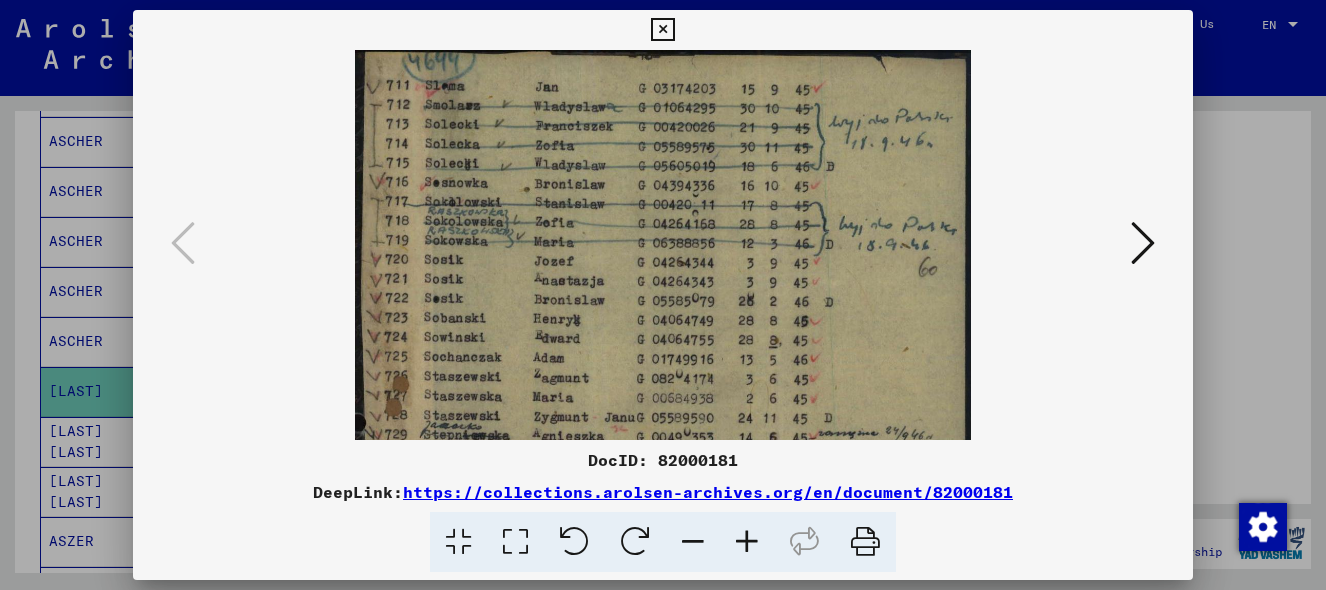 click at bounding box center [747, 542] 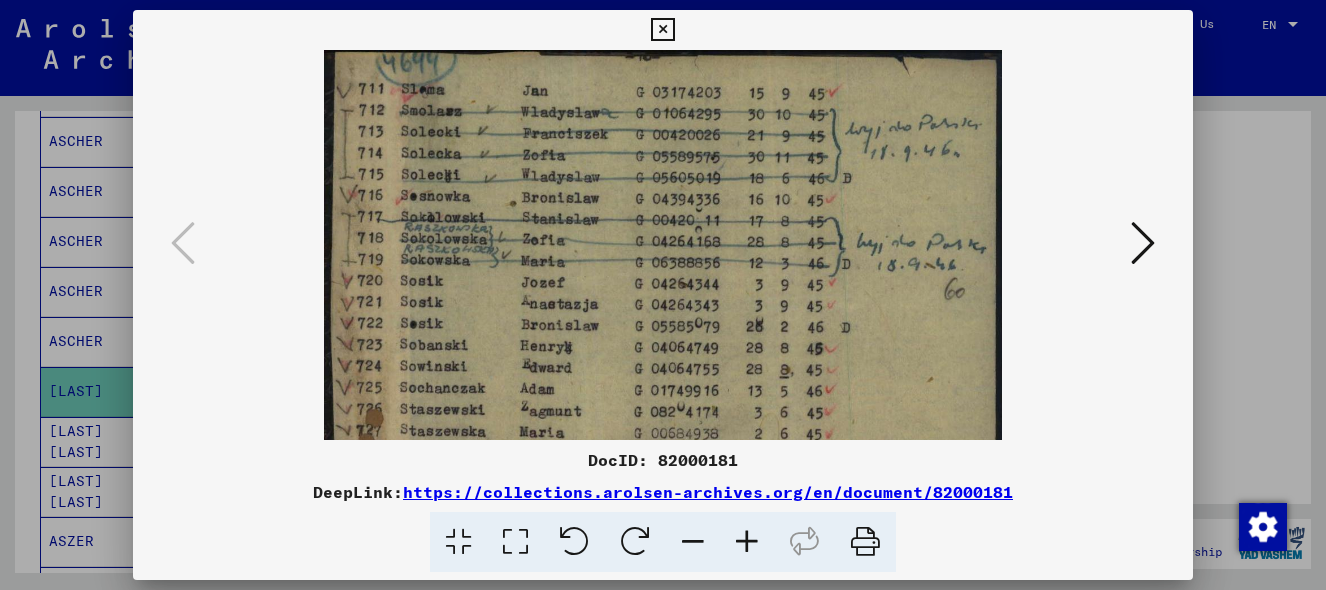 click at bounding box center (747, 542) 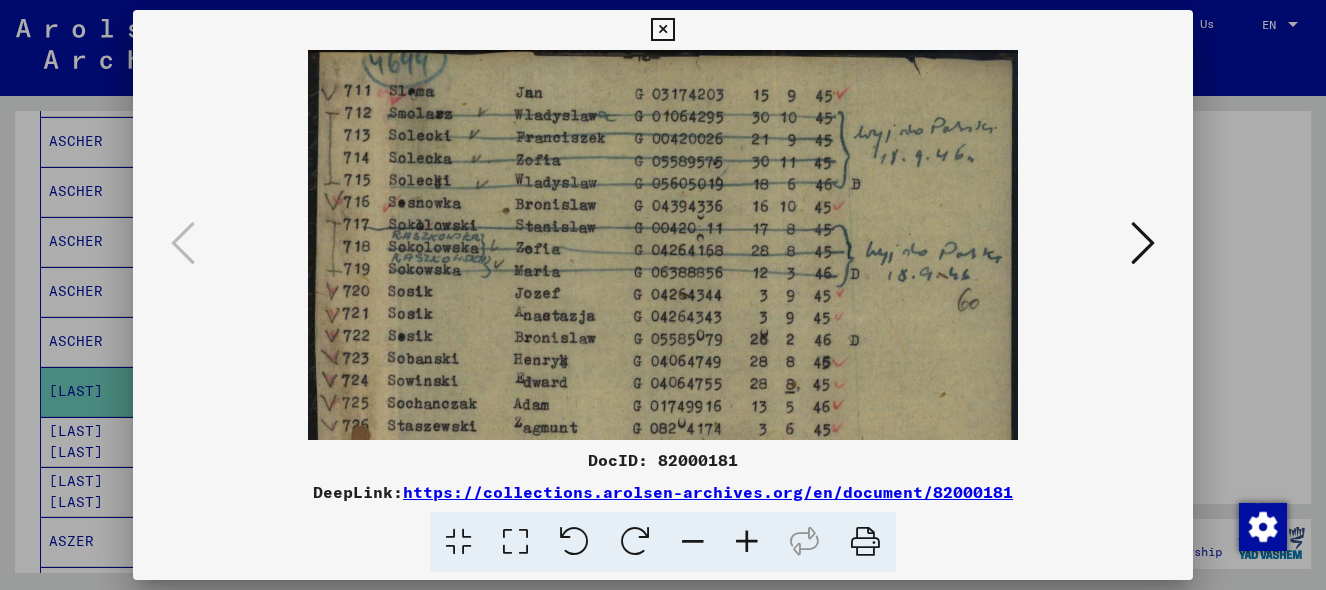 click at bounding box center [747, 542] 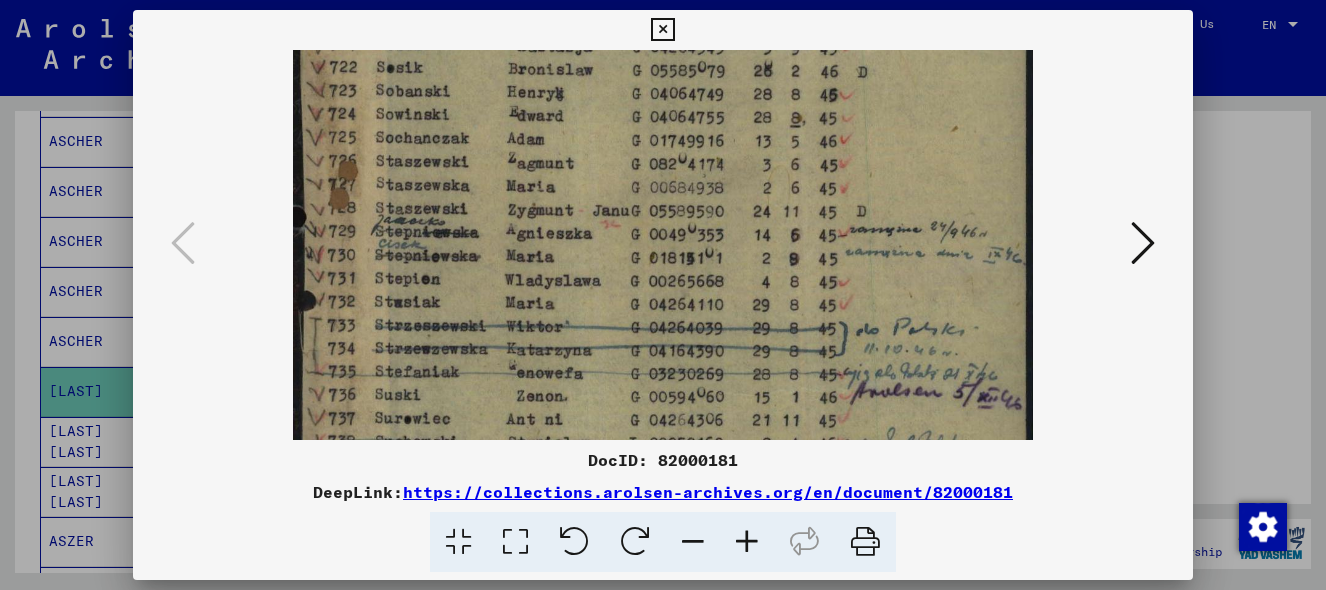 drag, startPoint x: 558, startPoint y: 332, endPoint x: 664, endPoint y: 50, distance: 301.264 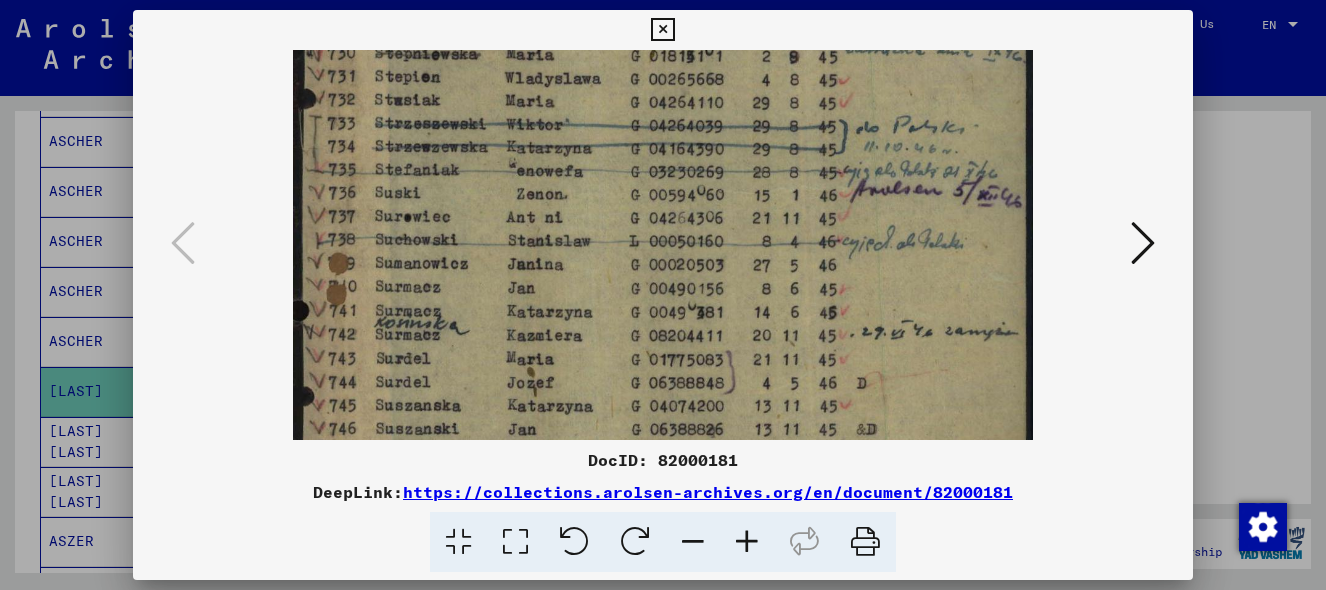 drag, startPoint x: 597, startPoint y: 269, endPoint x: 599, endPoint y: 58, distance: 211.00948 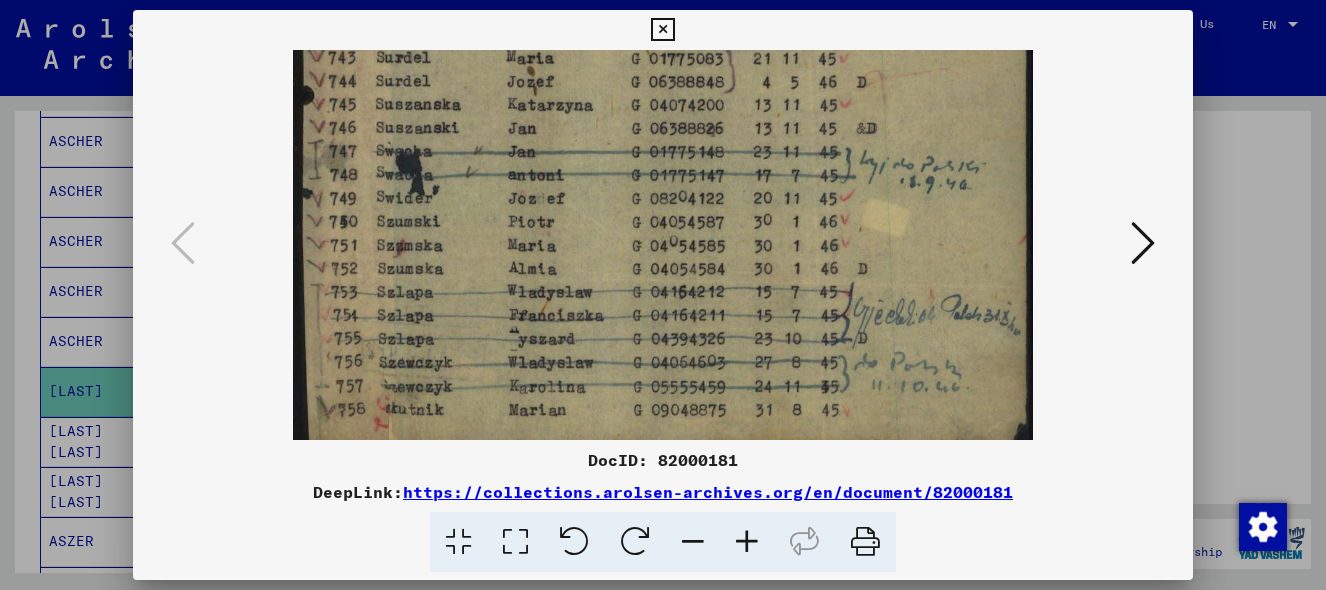 scroll, scrollTop: 800, scrollLeft: 0, axis: vertical 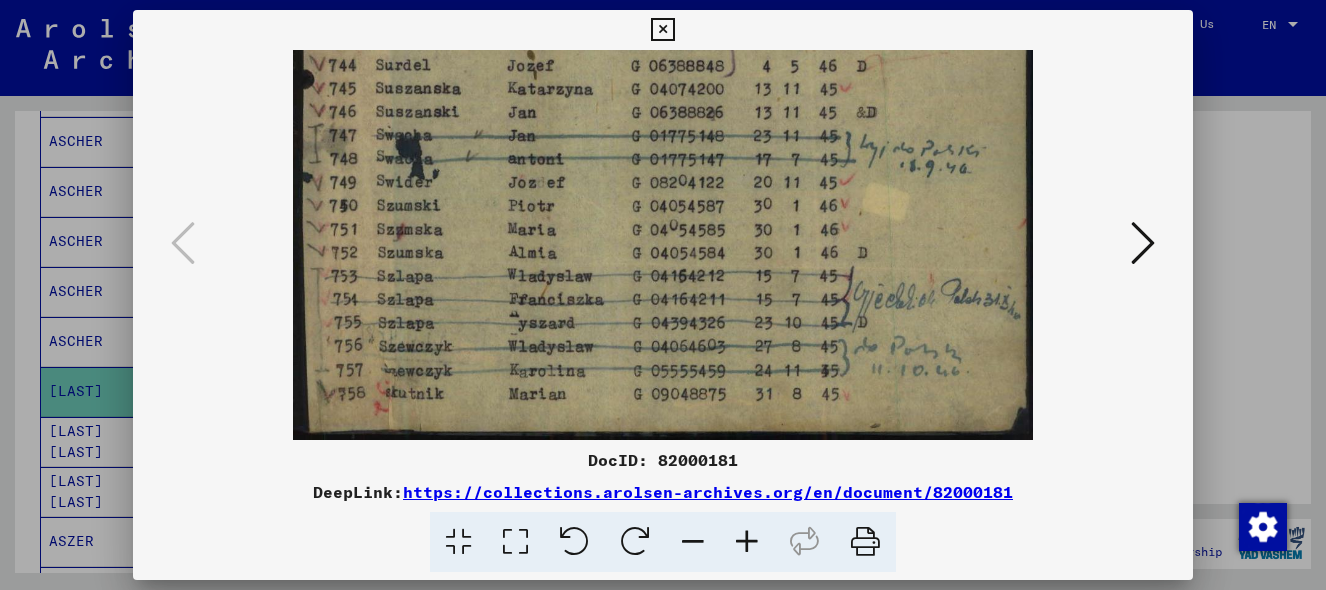 drag, startPoint x: 551, startPoint y: 360, endPoint x: 562, endPoint y: 43, distance: 317.1908 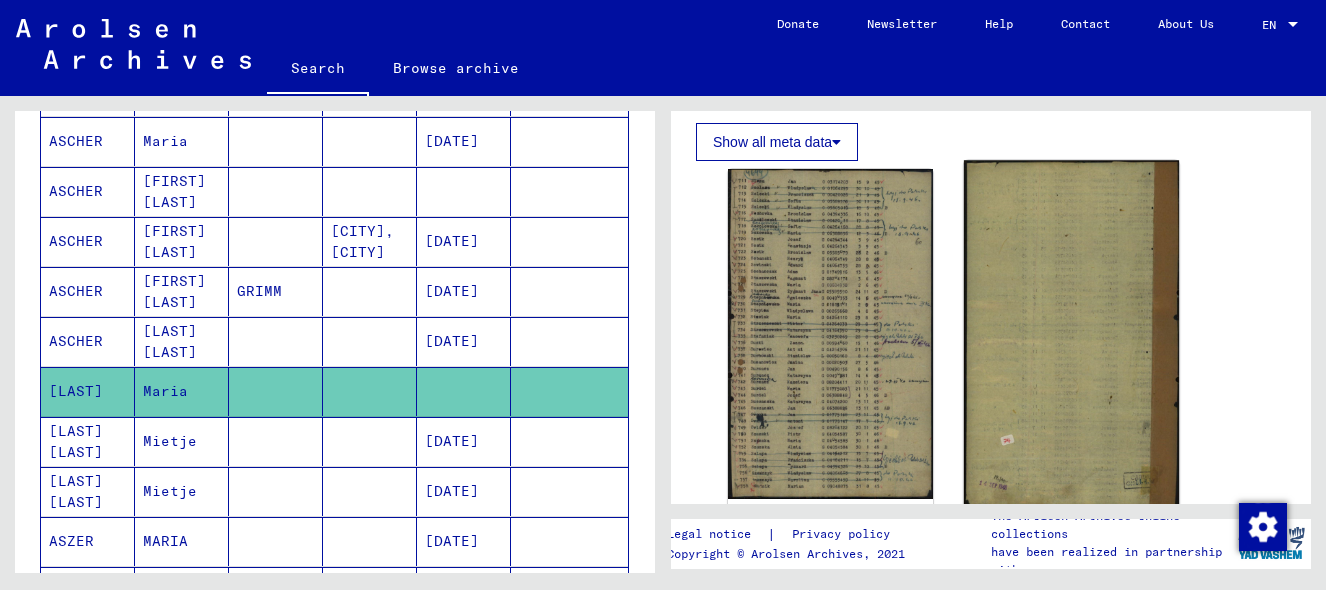 click 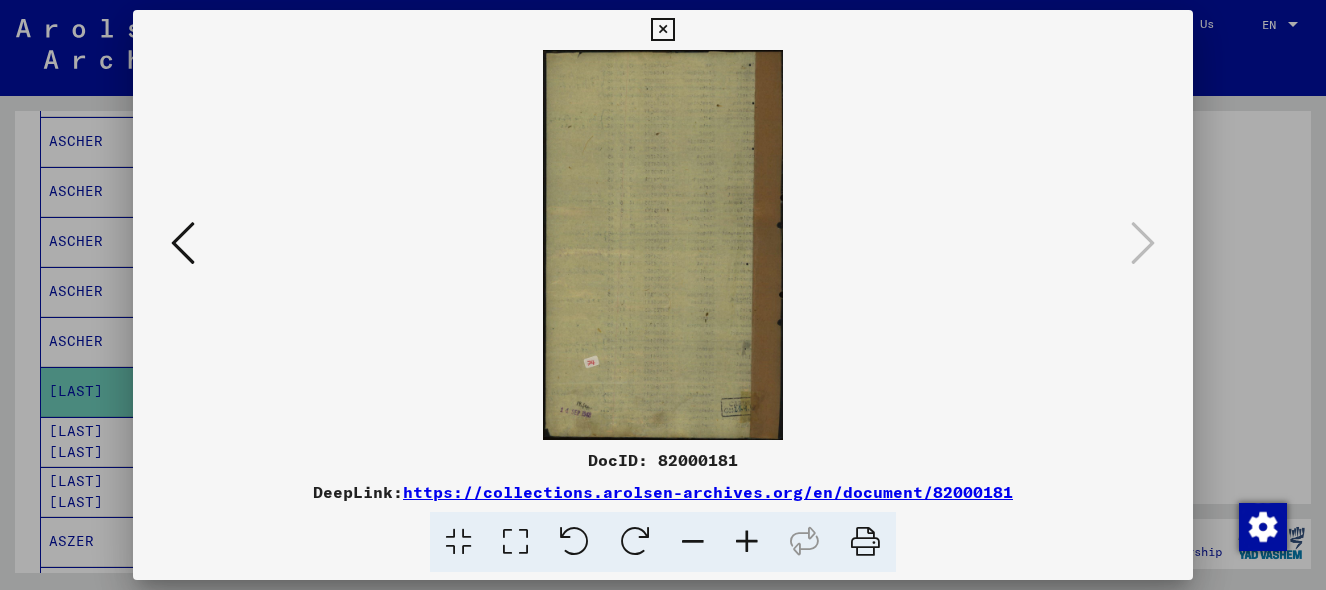 click at bounding box center [663, 295] 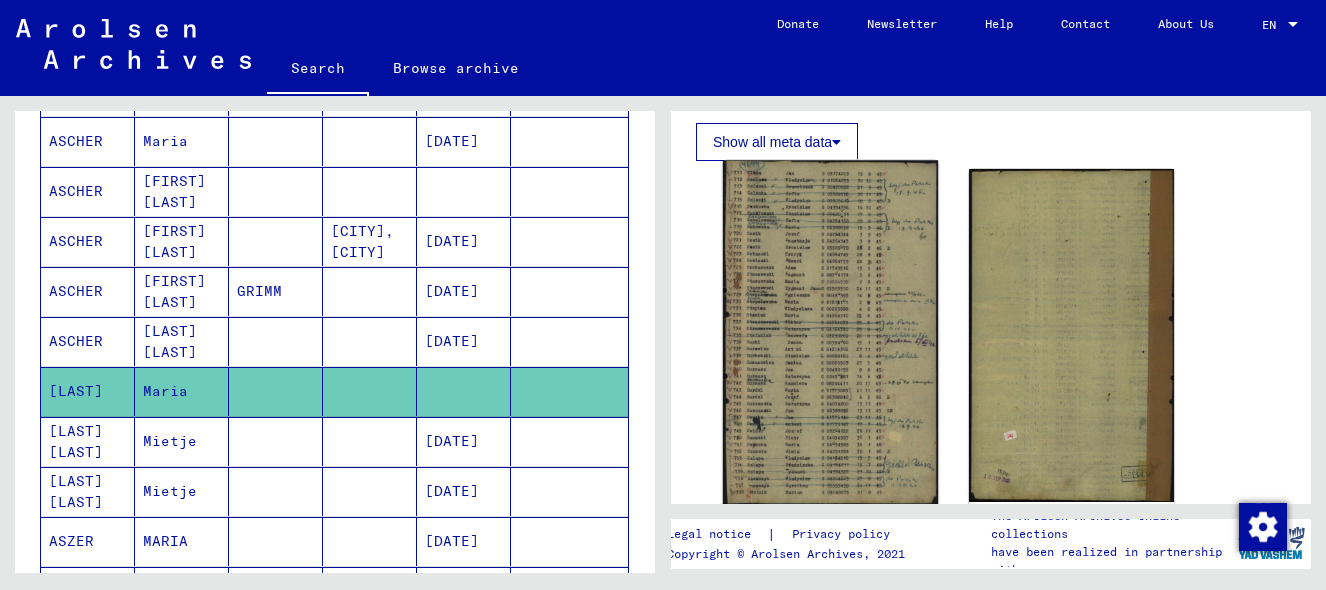 click 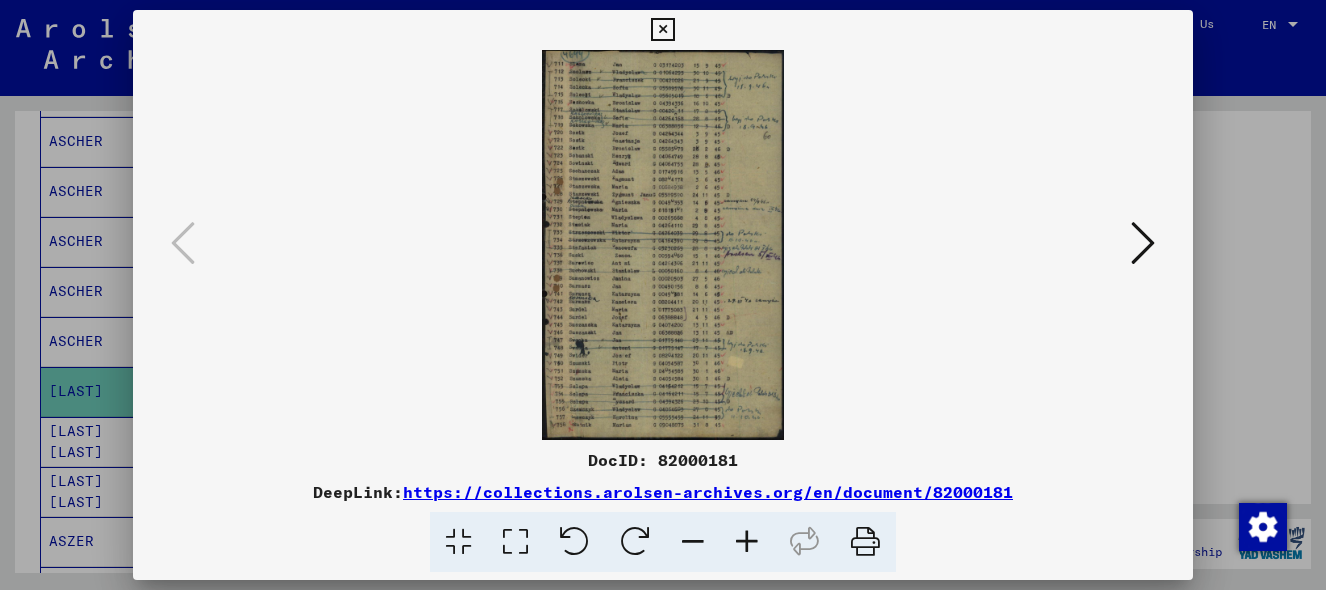 click at bounding box center (747, 542) 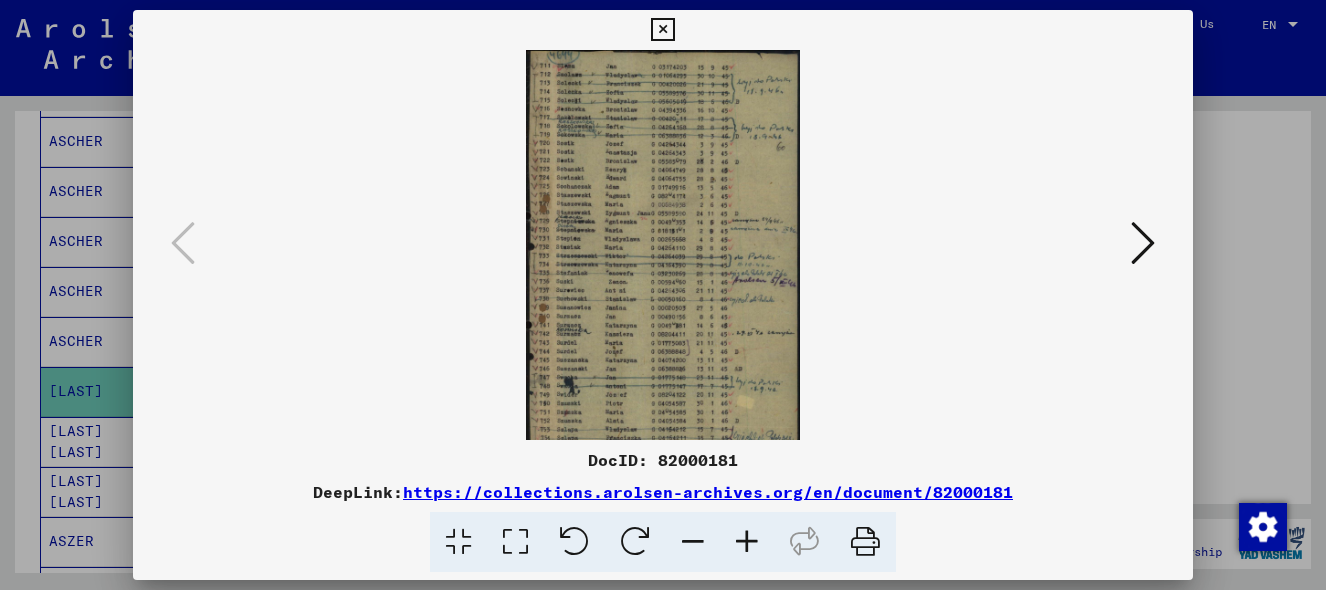 click at bounding box center (747, 542) 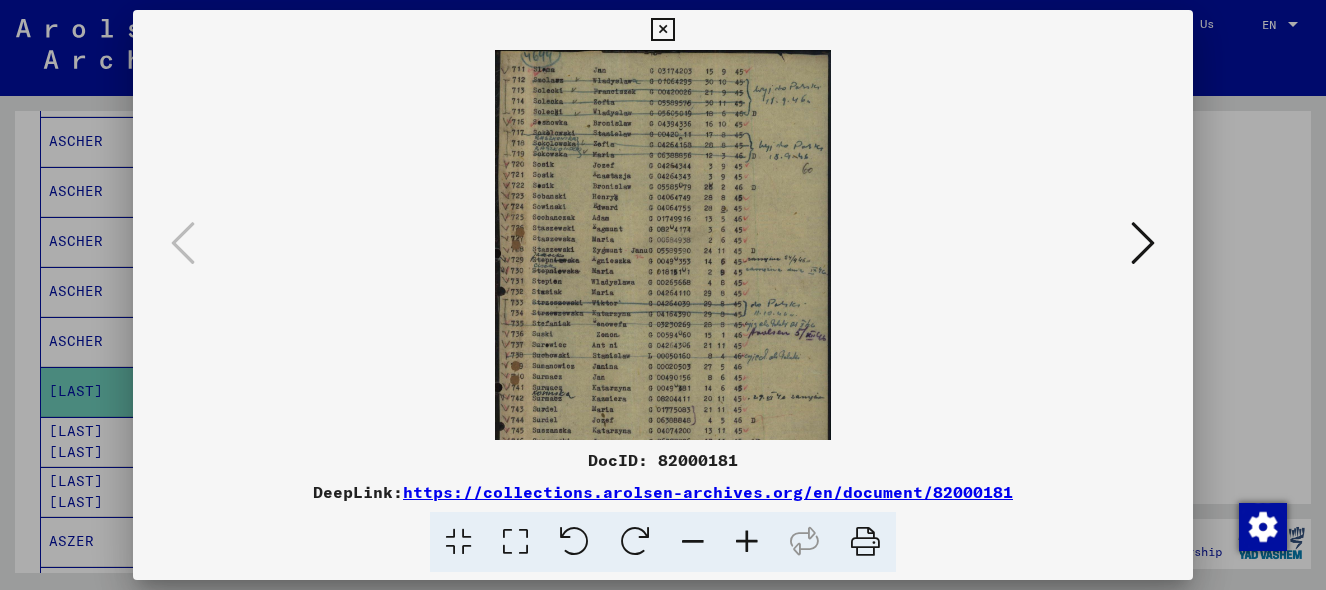 click at bounding box center (747, 542) 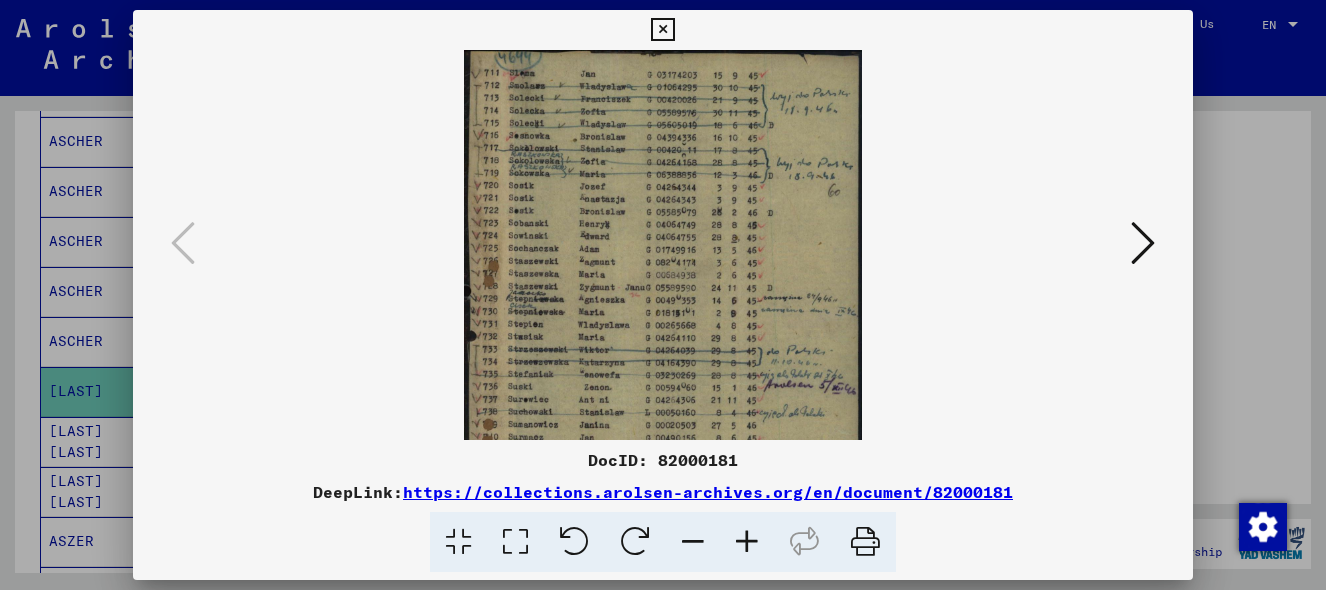 click at bounding box center (747, 542) 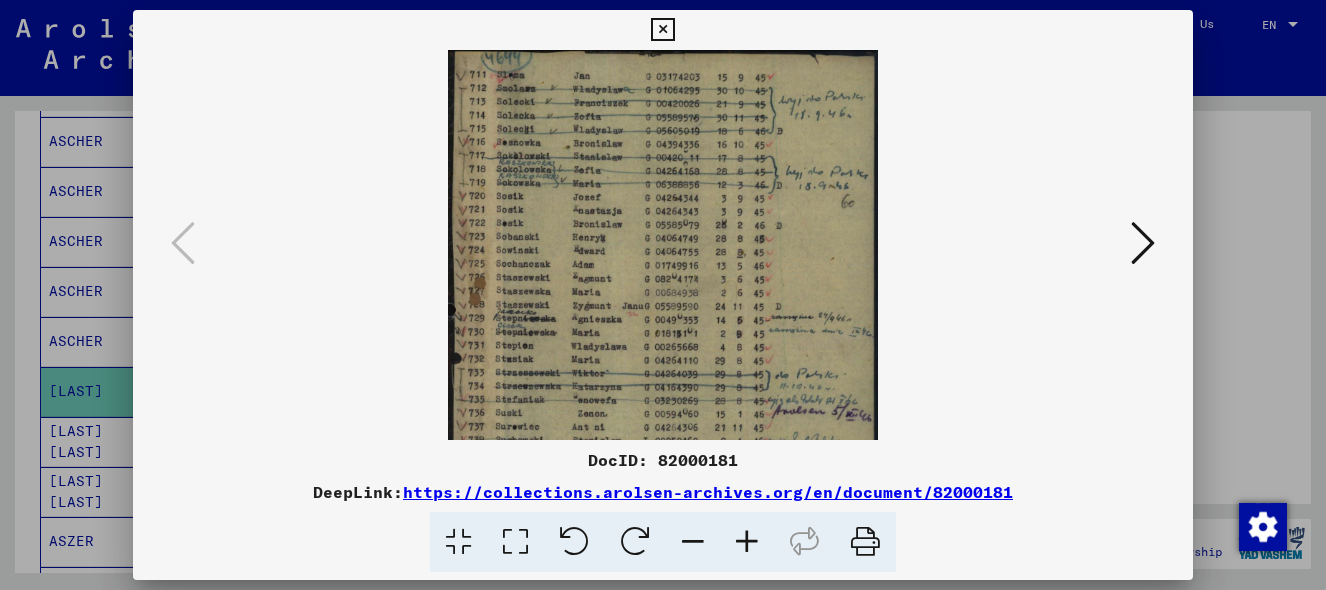 click at bounding box center (747, 542) 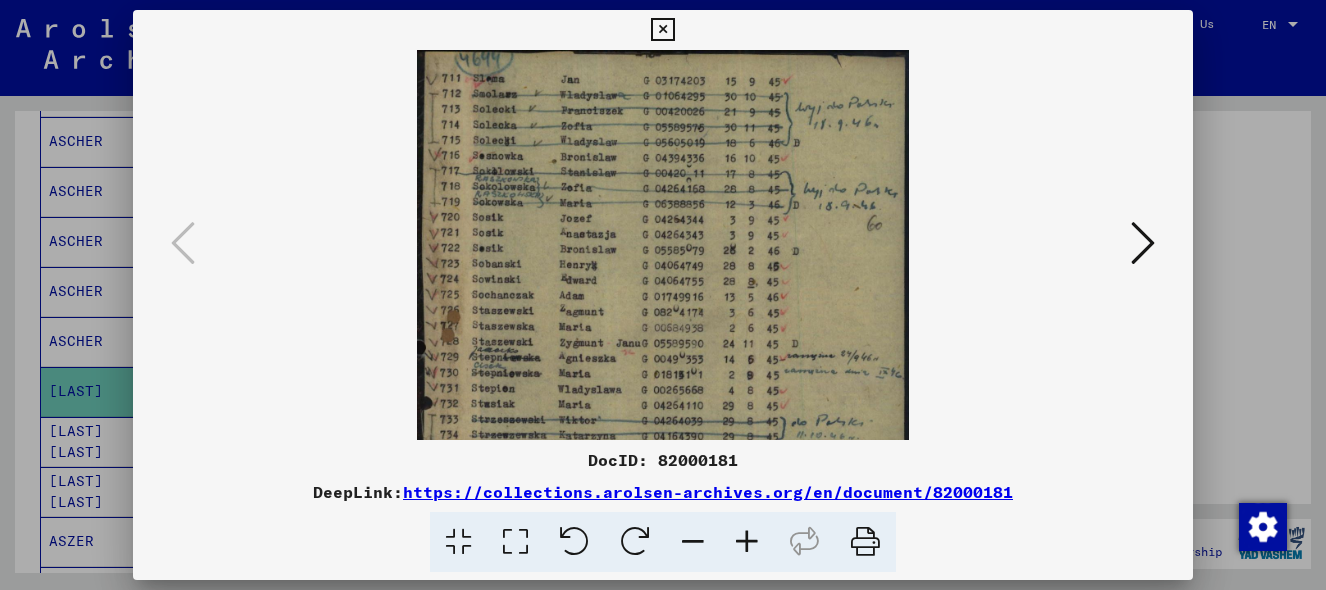 click at bounding box center [747, 542] 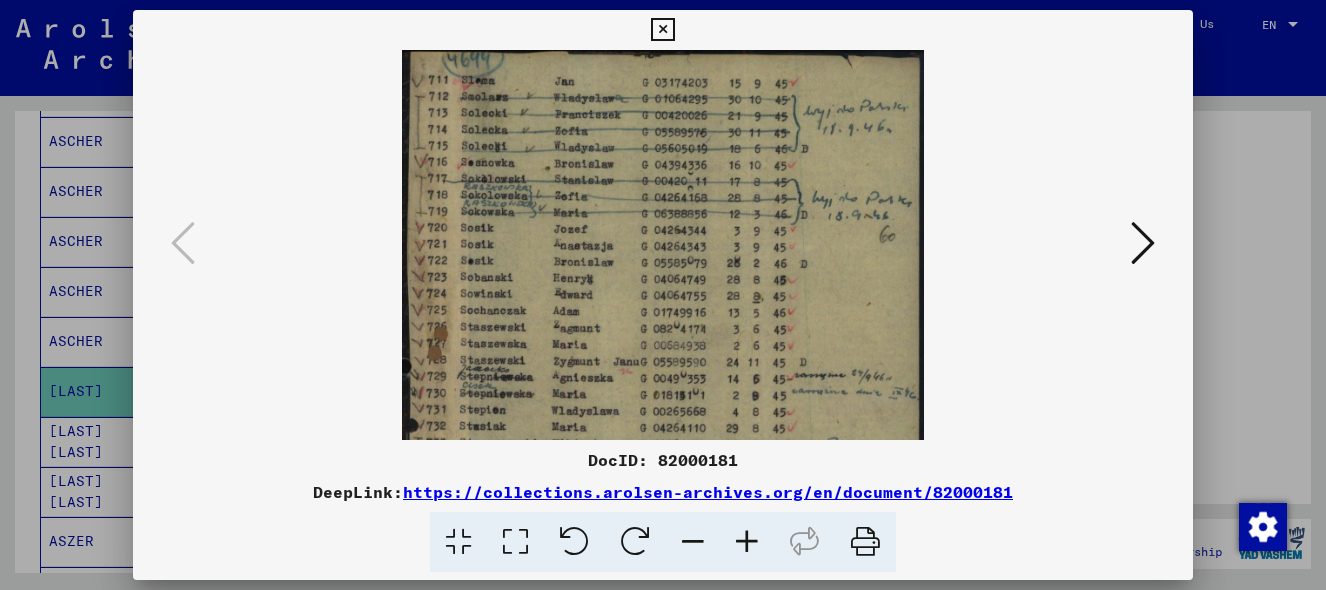 click at bounding box center [747, 542] 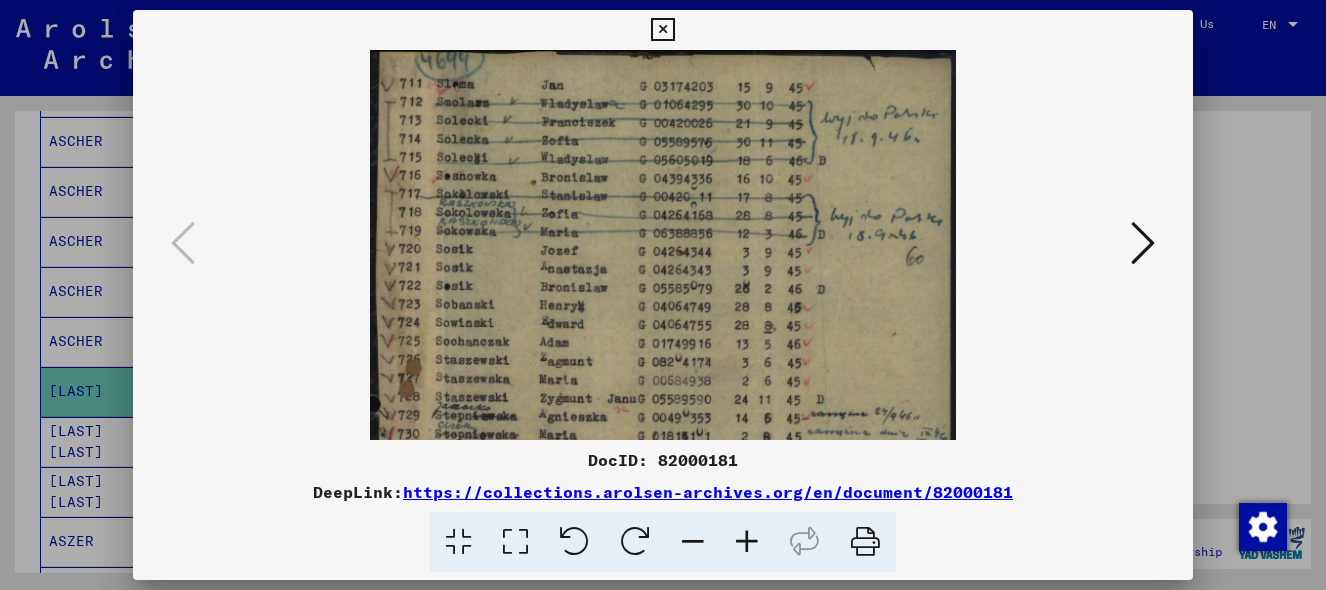 click at bounding box center (747, 542) 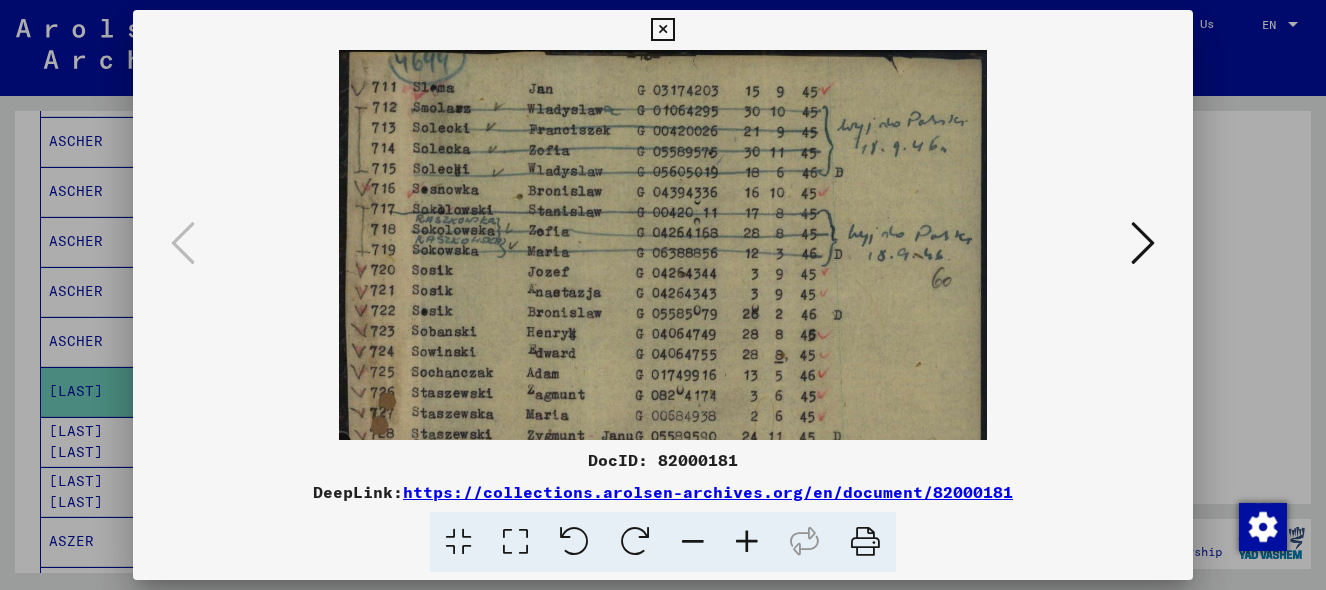 click at bounding box center [747, 542] 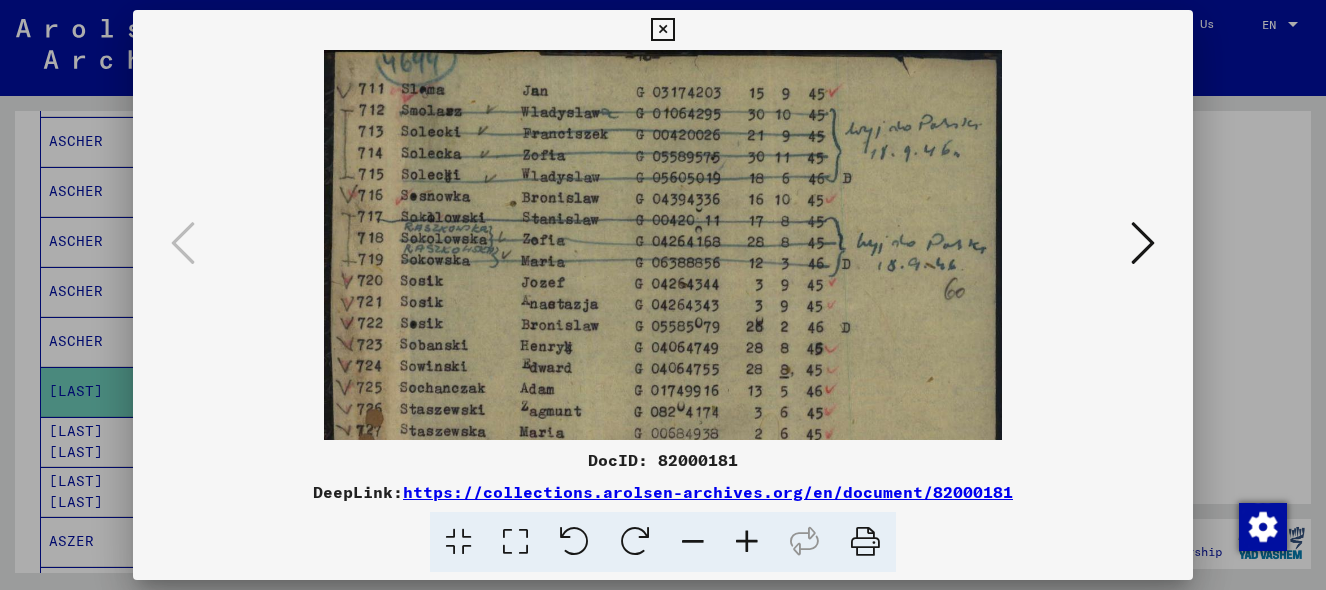 click at bounding box center [747, 542] 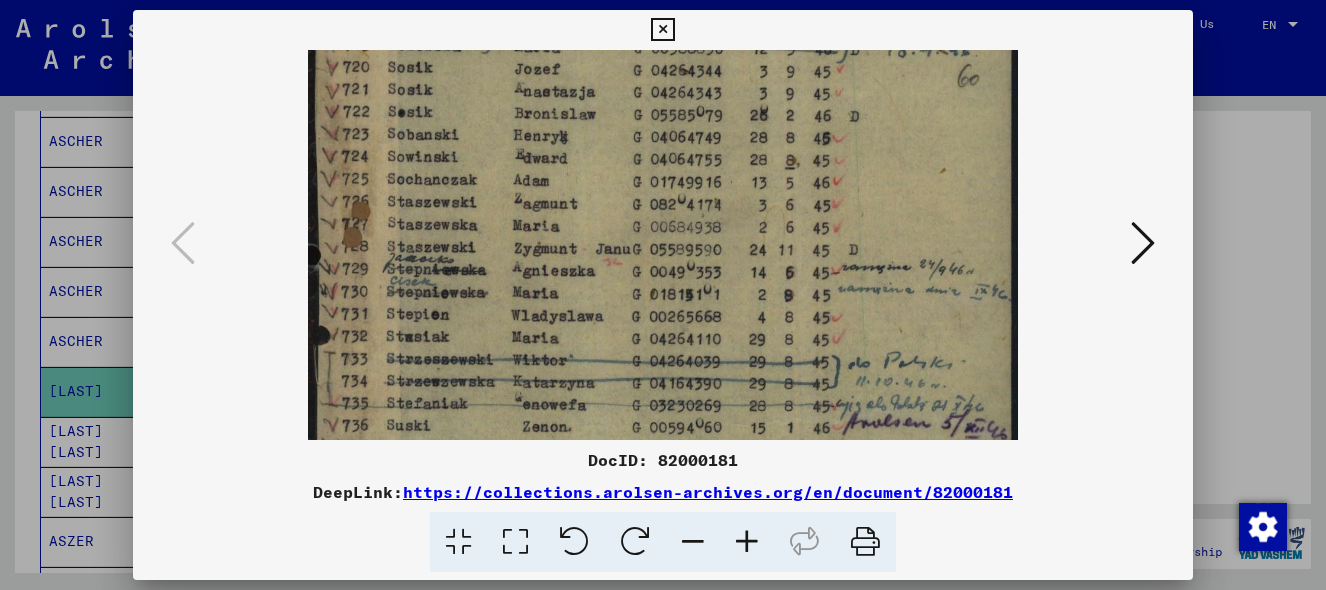 scroll, scrollTop: 236, scrollLeft: 0, axis: vertical 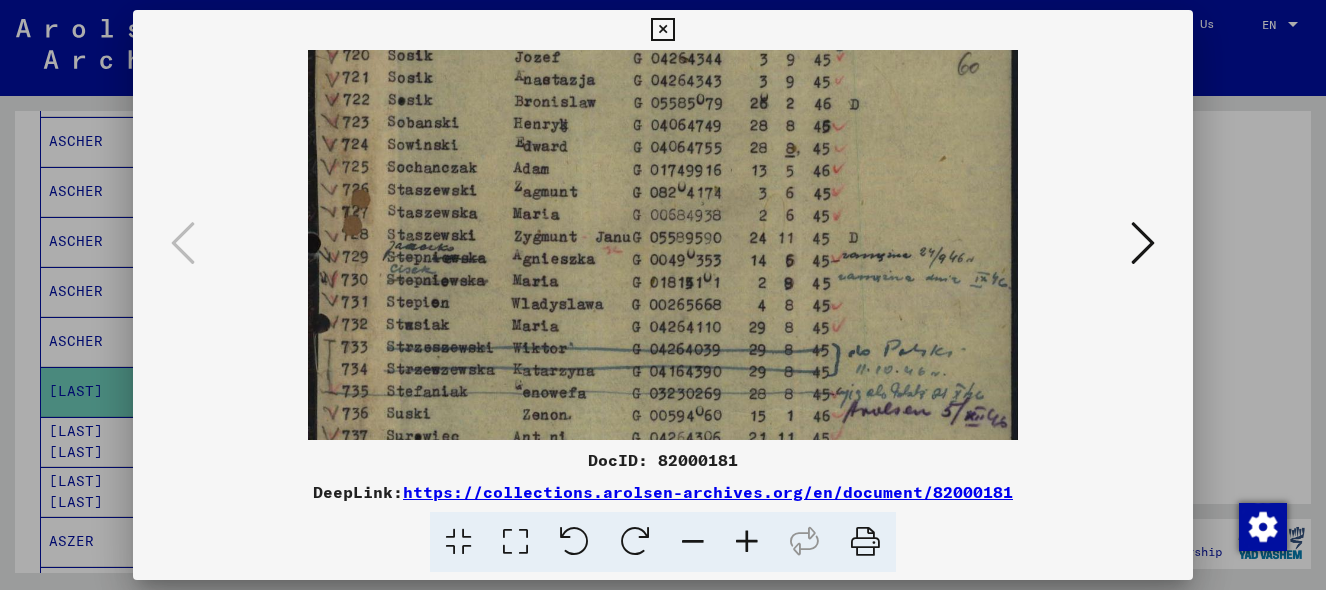 drag, startPoint x: 527, startPoint y: 378, endPoint x: 535, endPoint y: 142, distance: 236.13556 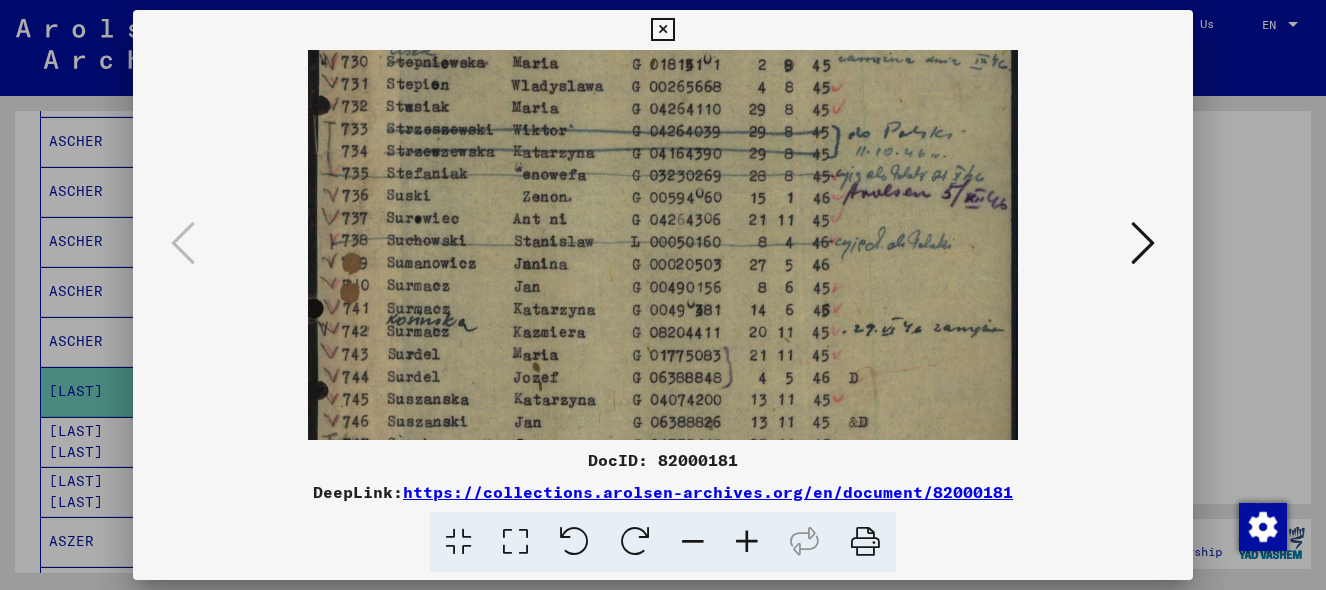 scroll, scrollTop: 456, scrollLeft: 0, axis: vertical 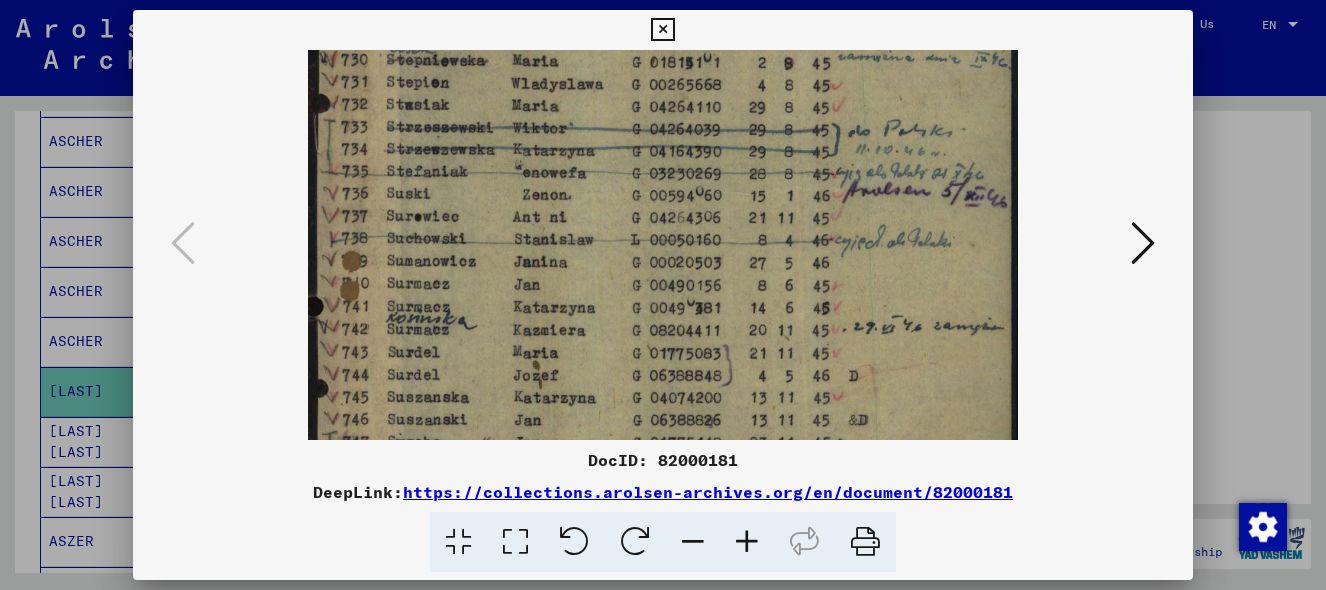 drag, startPoint x: 527, startPoint y: 374, endPoint x: 537, endPoint y: 154, distance: 220.22716 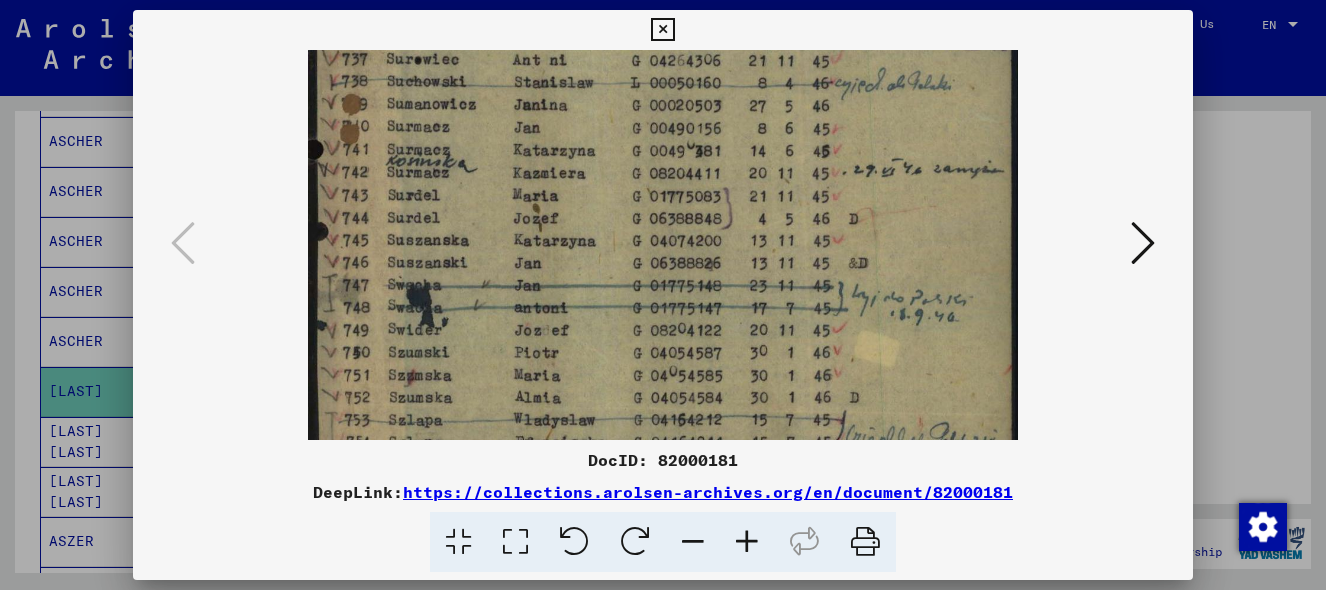 scroll, scrollTop: 614, scrollLeft: 0, axis: vertical 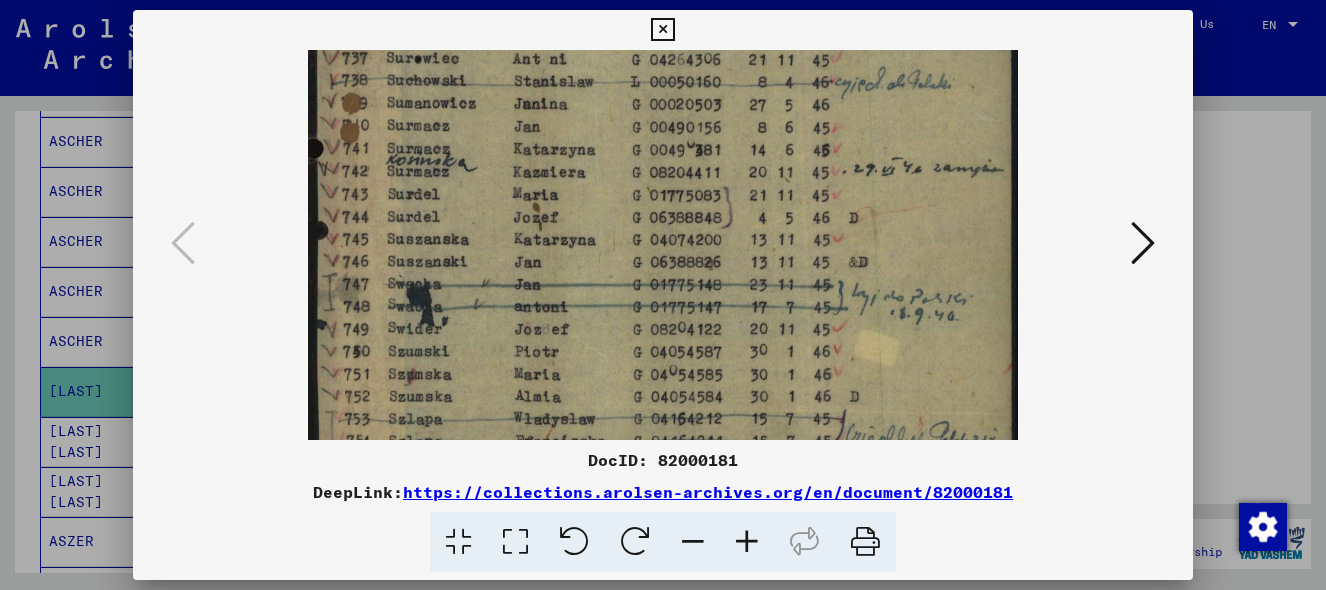 drag, startPoint x: 530, startPoint y: 289, endPoint x: 513, endPoint y: 131, distance: 158.91193 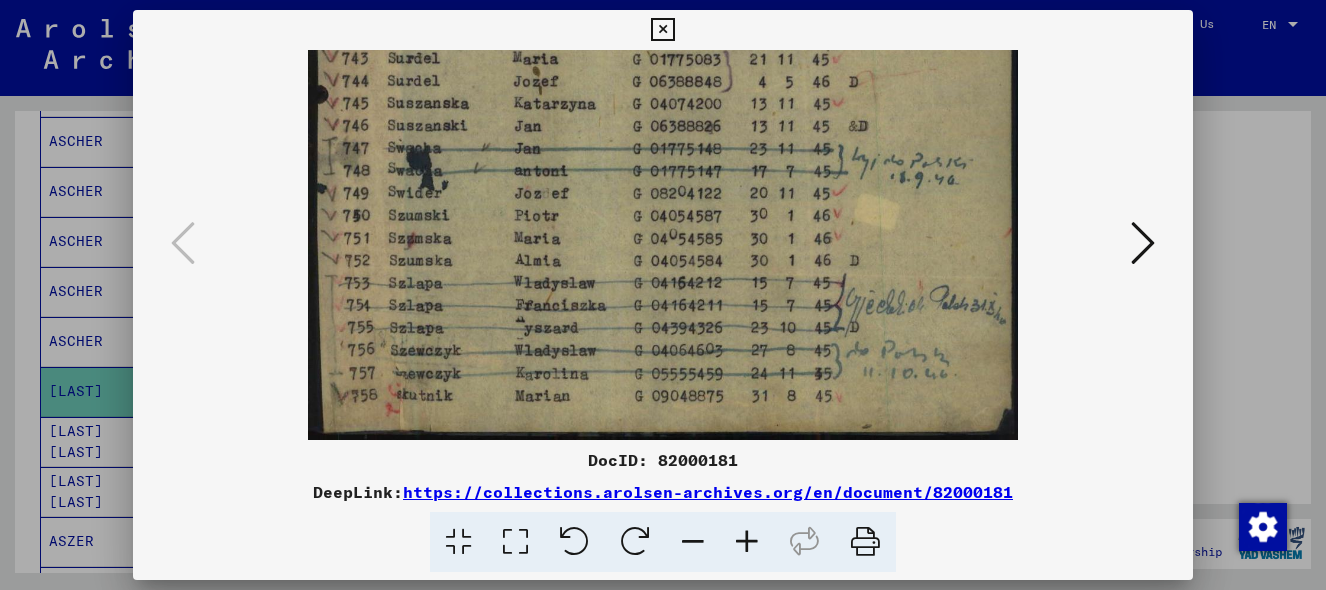 drag, startPoint x: 513, startPoint y: 274, endPoint x: 511, endPoint y: 70, distance: 204.0098 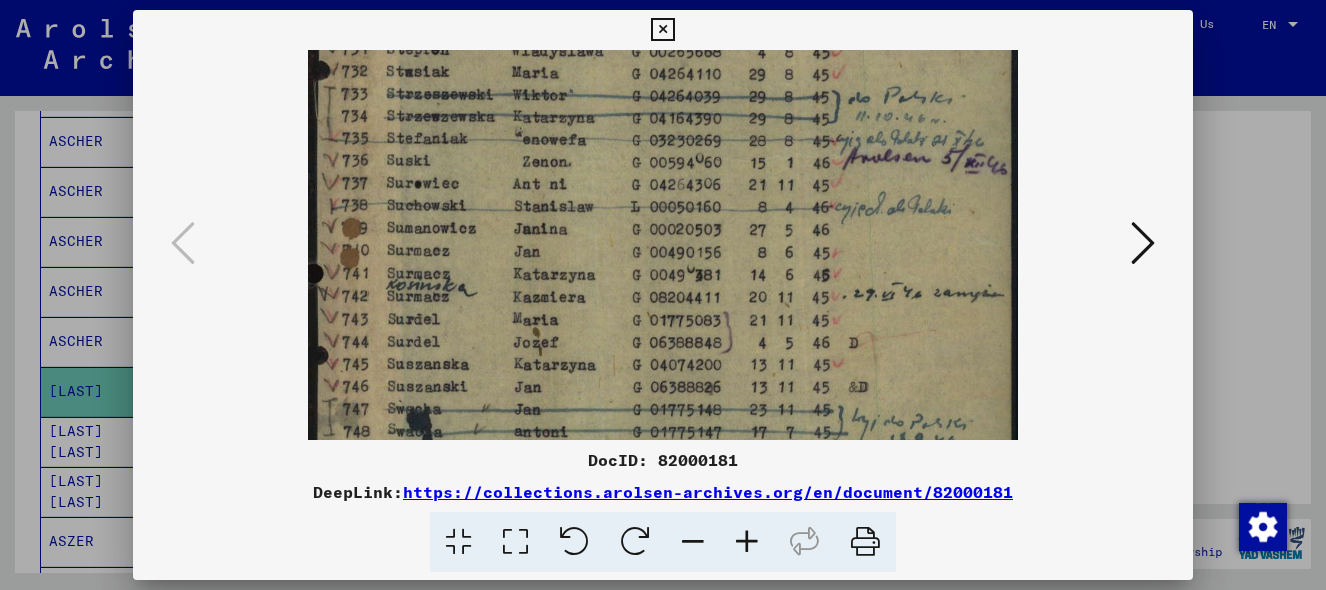 scroll, scrollTop: 279, scrollLeft: 0, axis: vertical 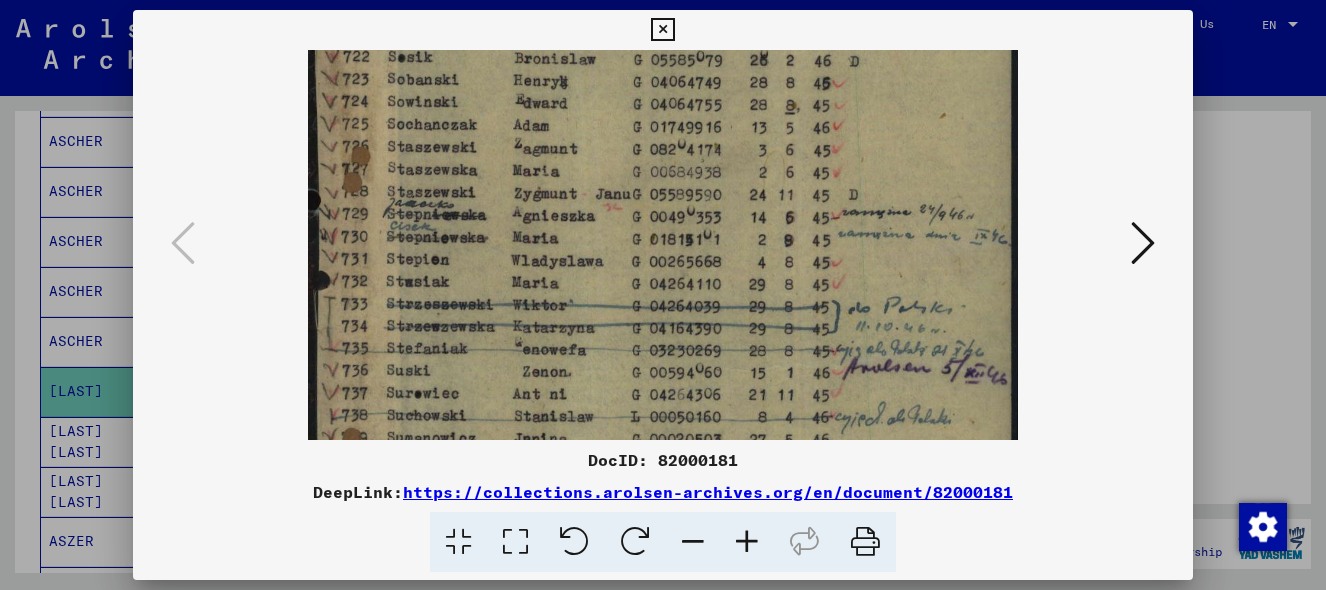 drag, startPoint x: 651, startPoint y: 175, endPoint x: 676, endPoint y: 644, distance: 469.66583 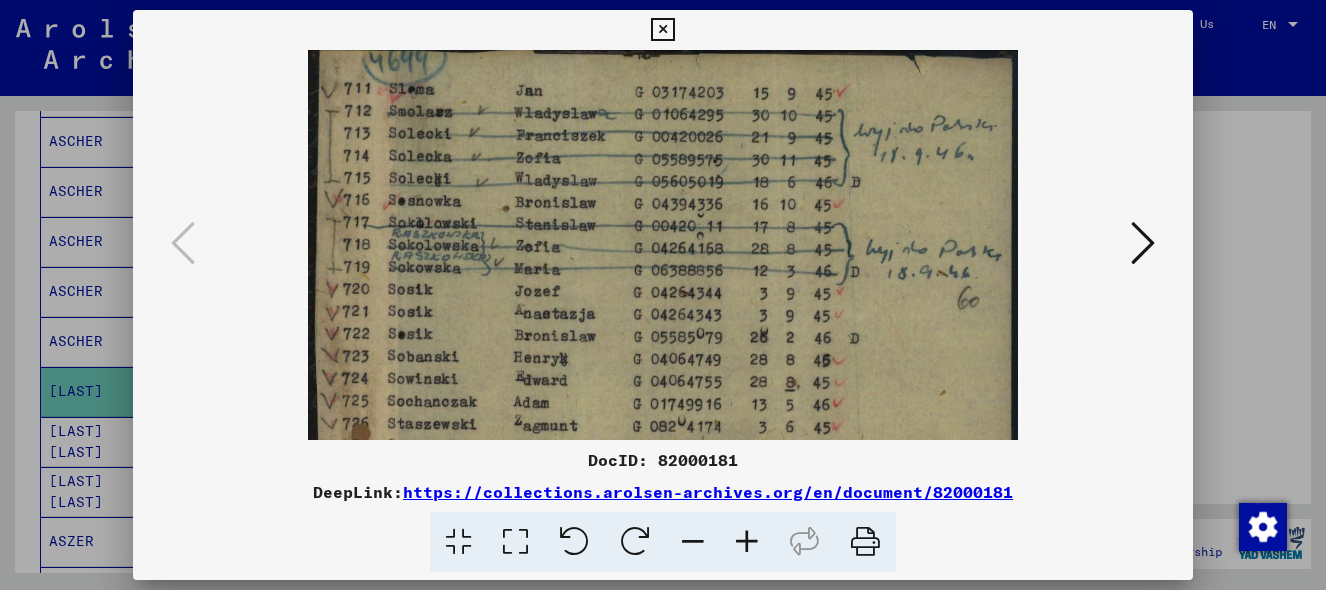 scroll, scrollTop: 0, scrollLeft: 0, axis: both 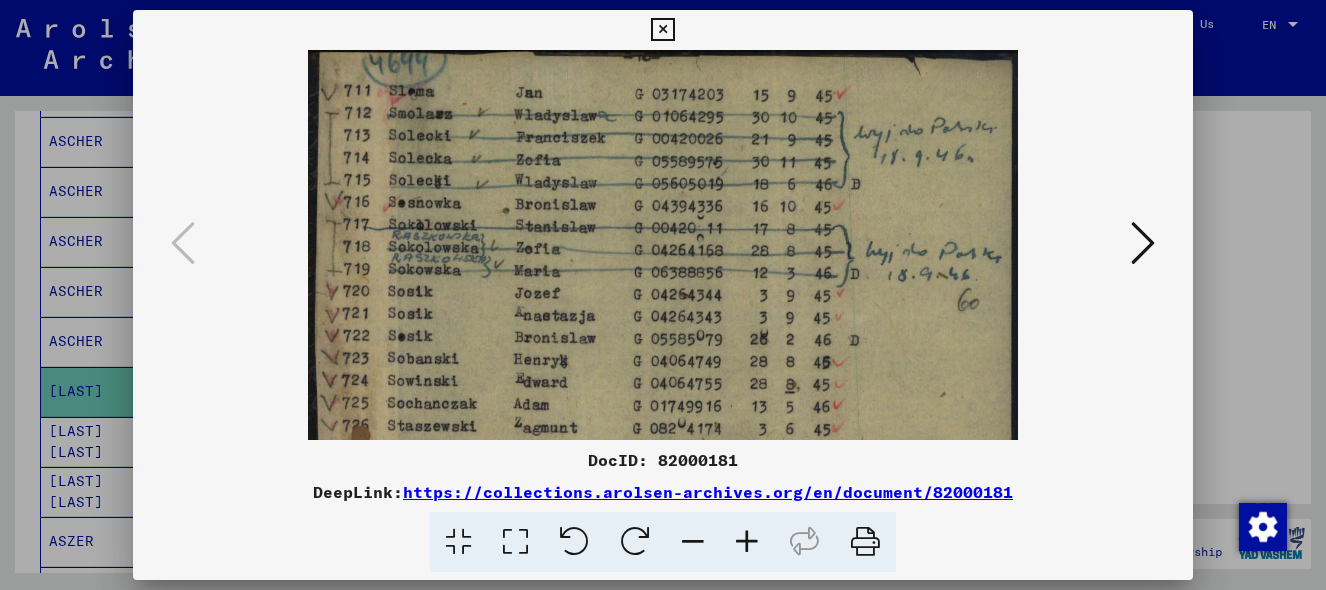 drag, startPoint x: 663, startPoint y: 269, endPoint x: 700, endPoint y: 613, distance: 345.9841 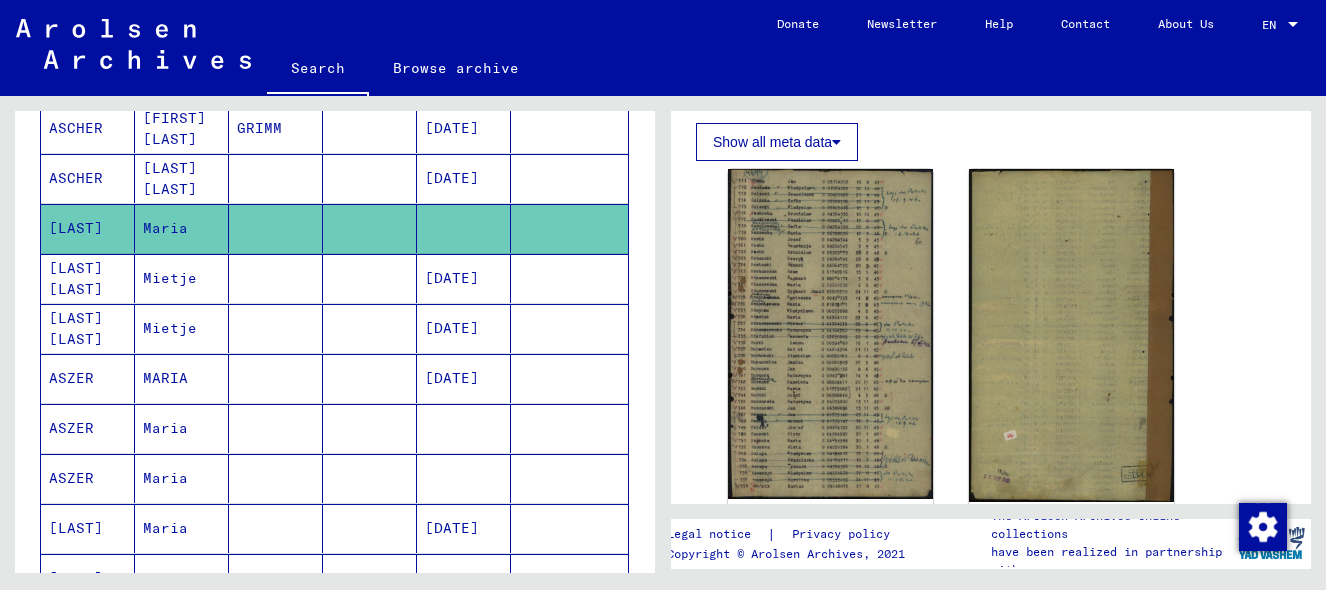 scroll, scrollTop: 557, scrollLeft: 0, axis: vertical 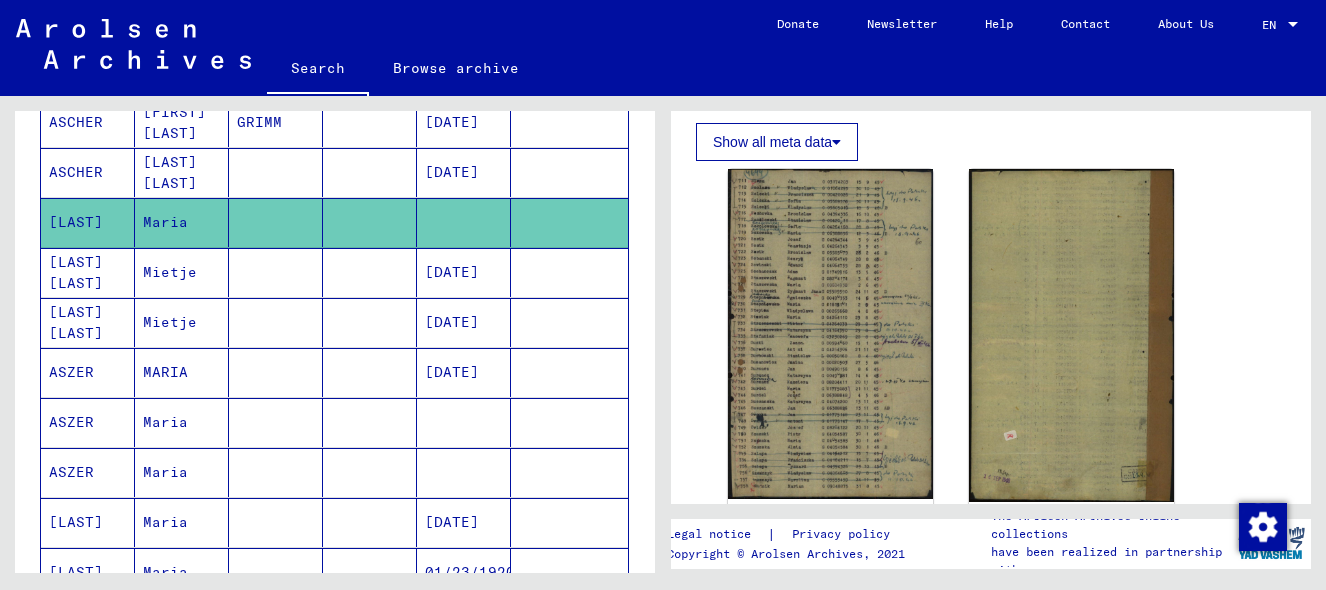 click on "ASZER" at bounding box center [88, 422] 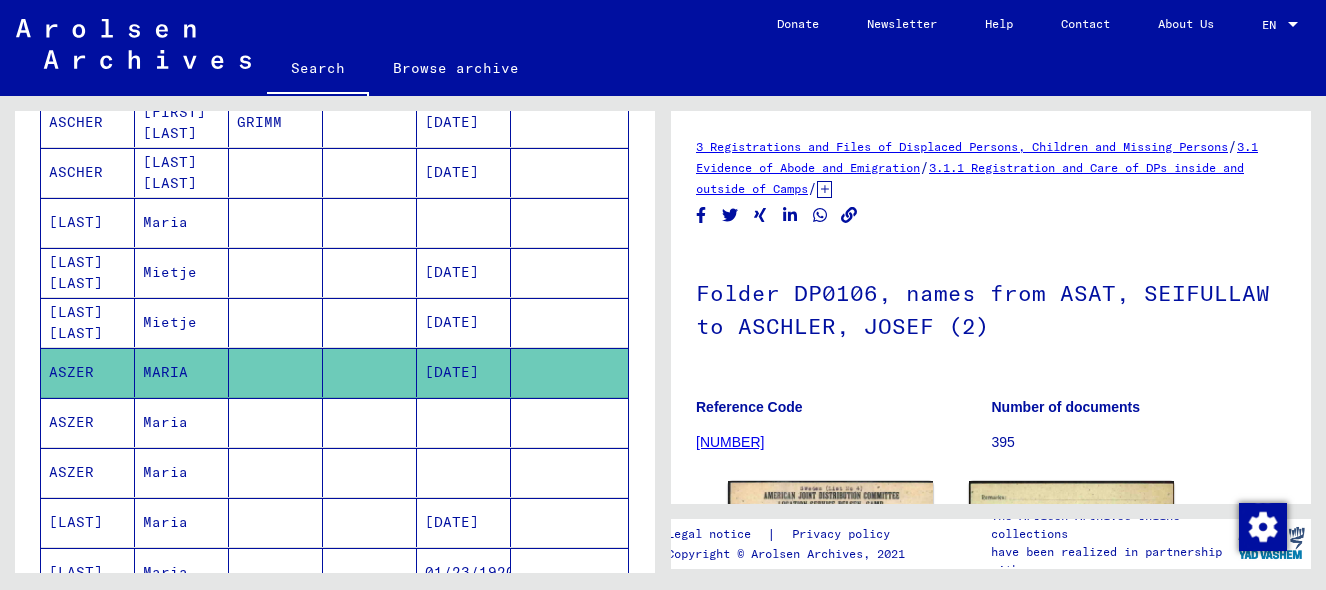 scroll, scrollTop: 0, scrollLeft: 0, axis: both 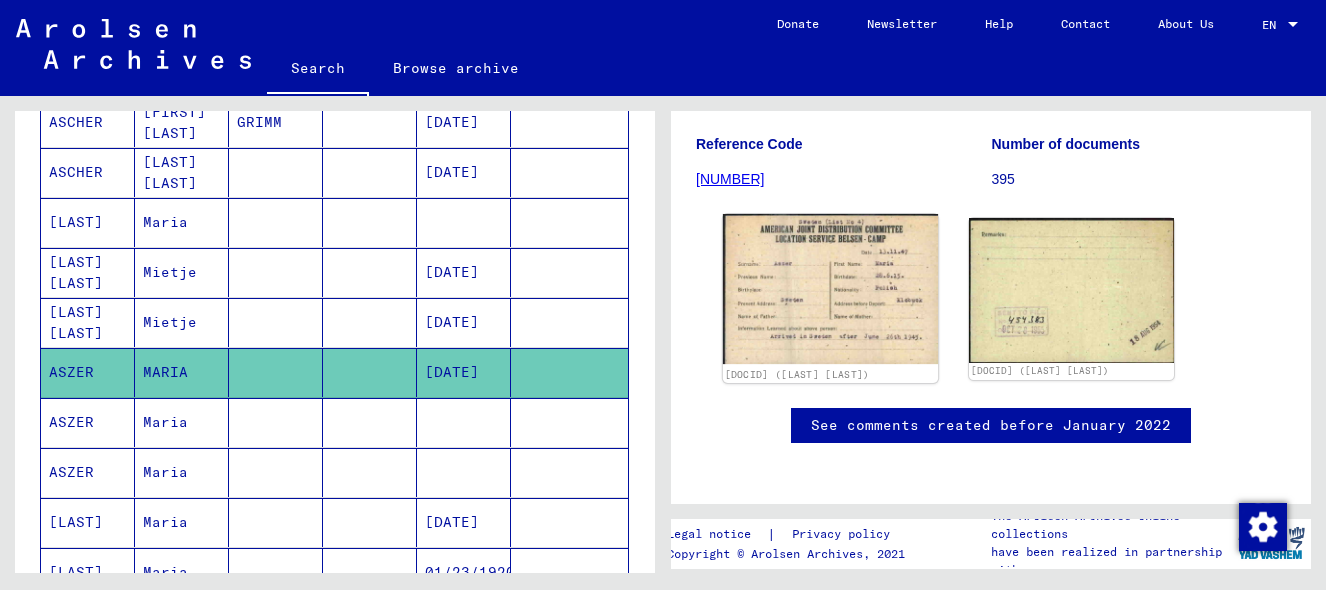 click 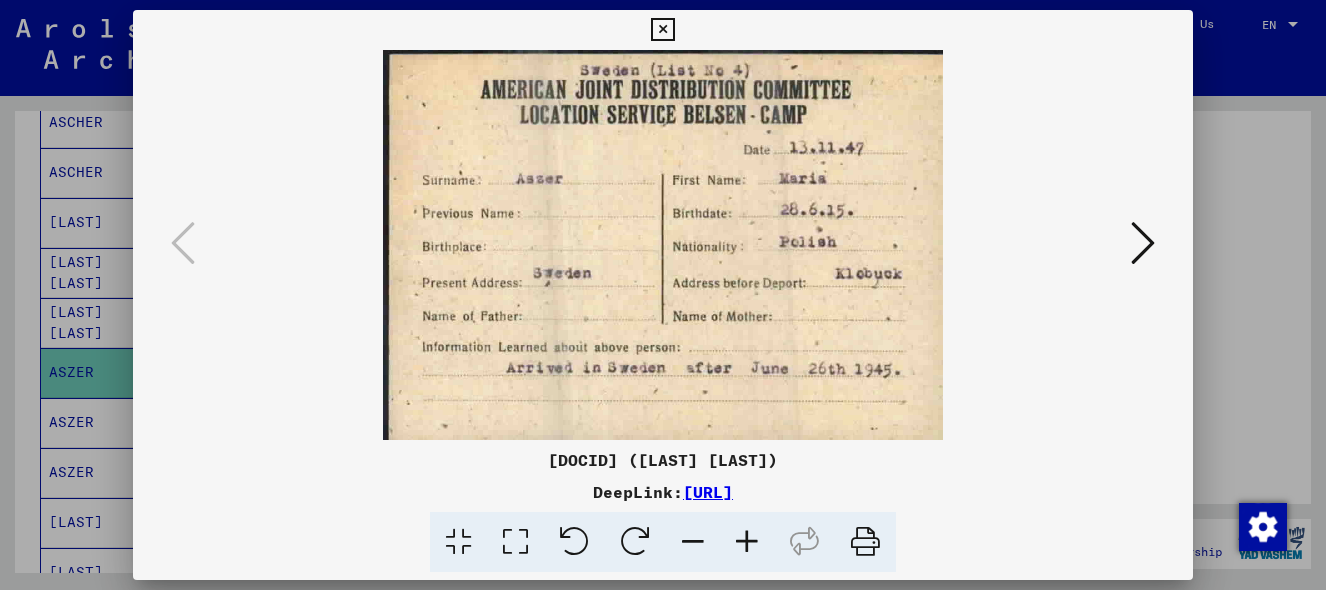 click at bounding box center [663, 295] 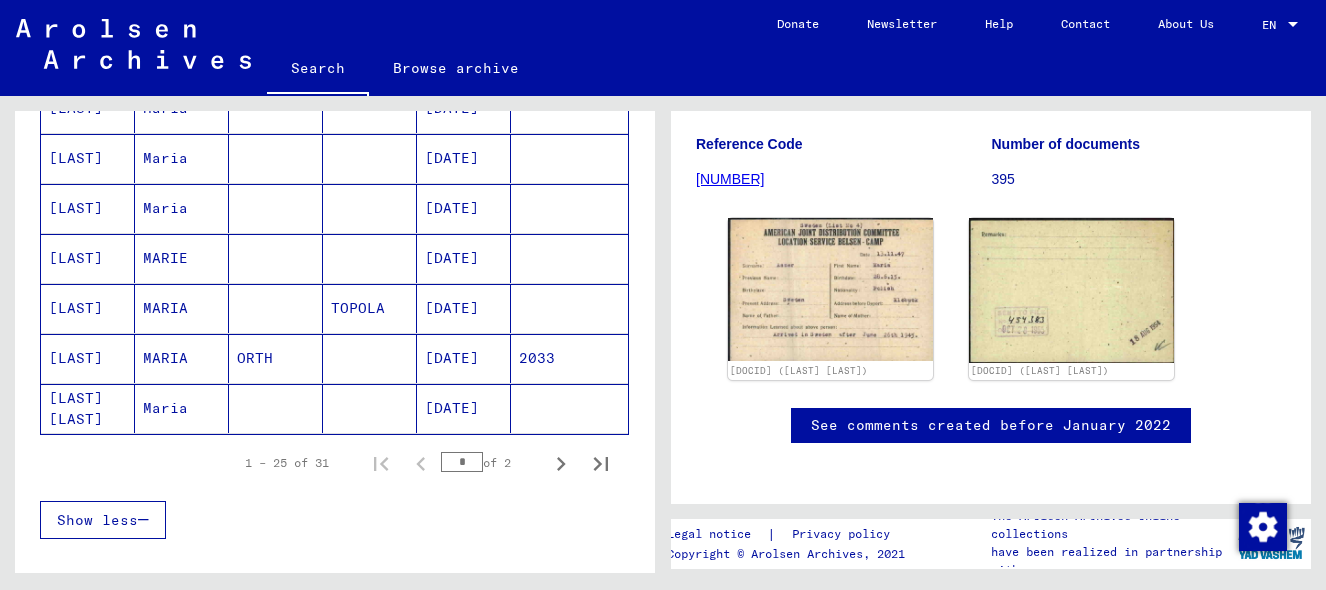 scroll, scrollTop: 1241, scrollLeft: 0, axis: vertical 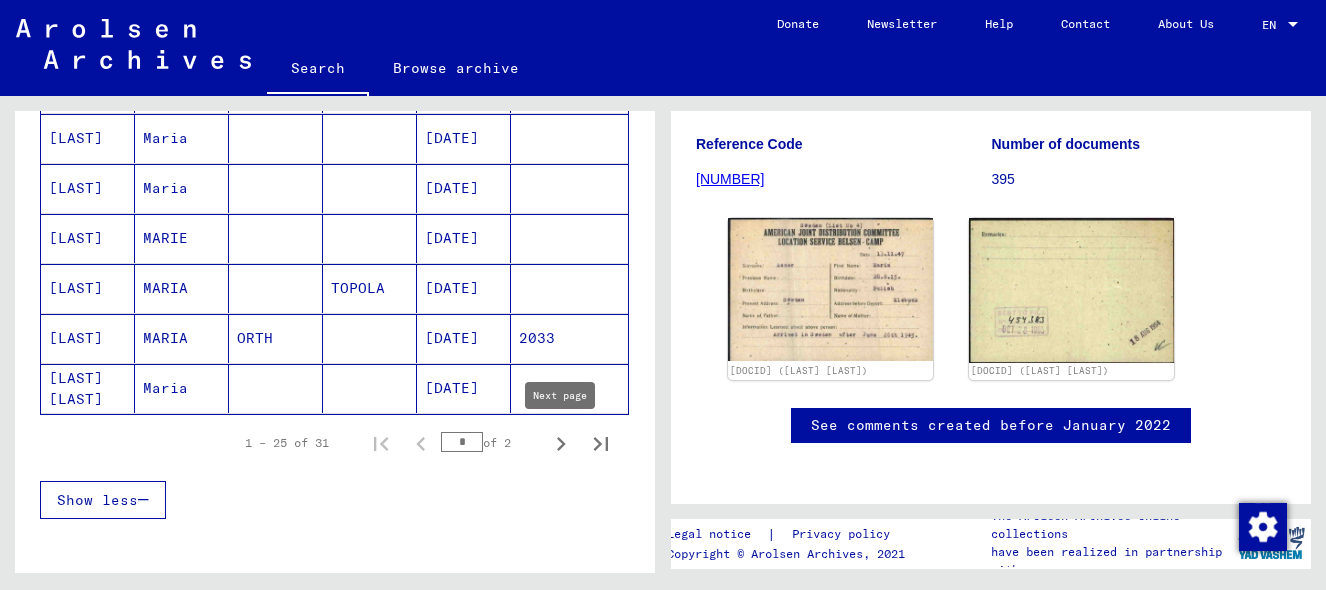 click 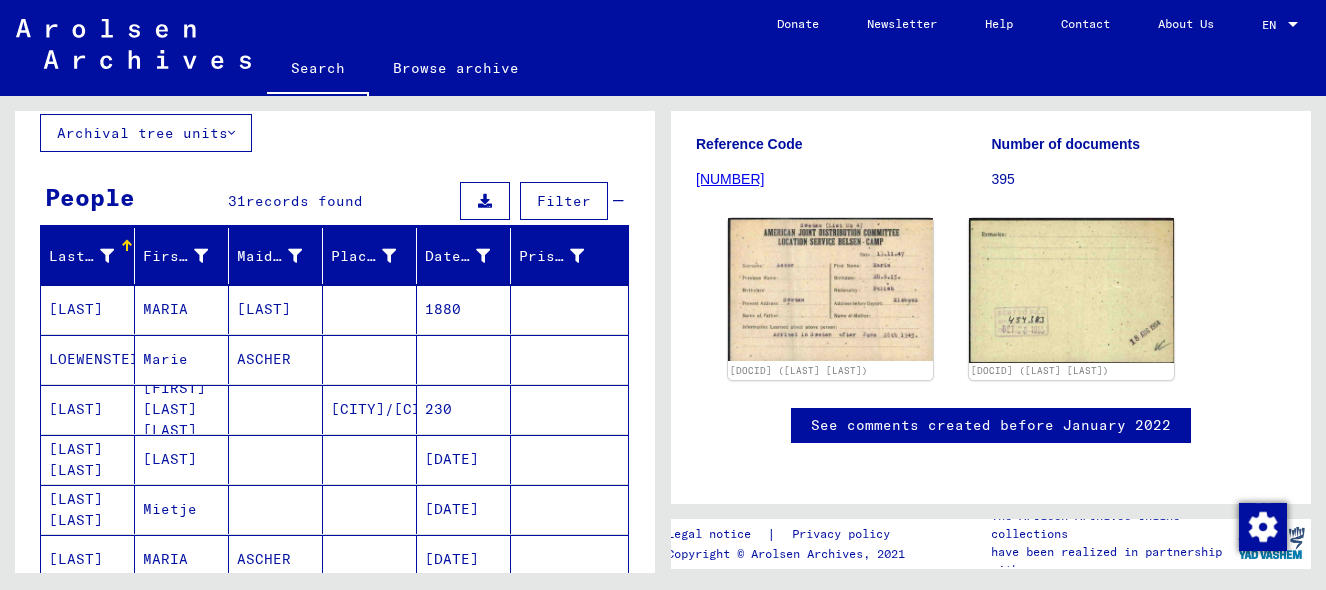 scroll, scrollTop: 101, scrollLeft: 0, axis: vertical 